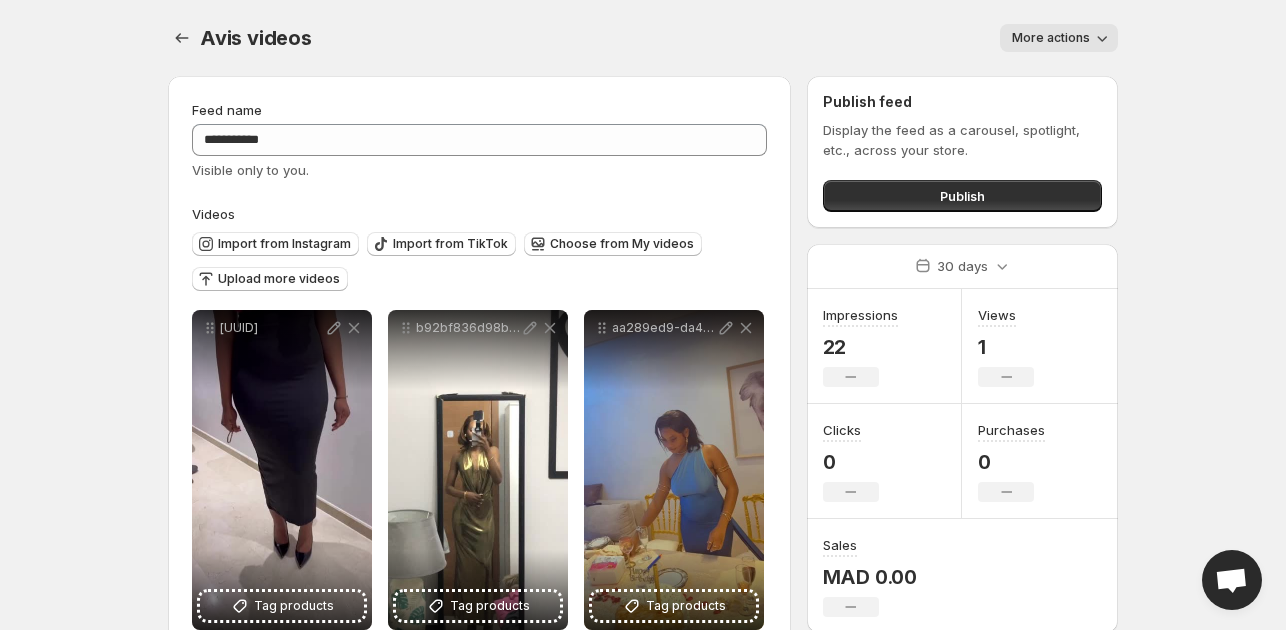 scroll, scrollTop: 0, scrollLeft: 0, axis: both 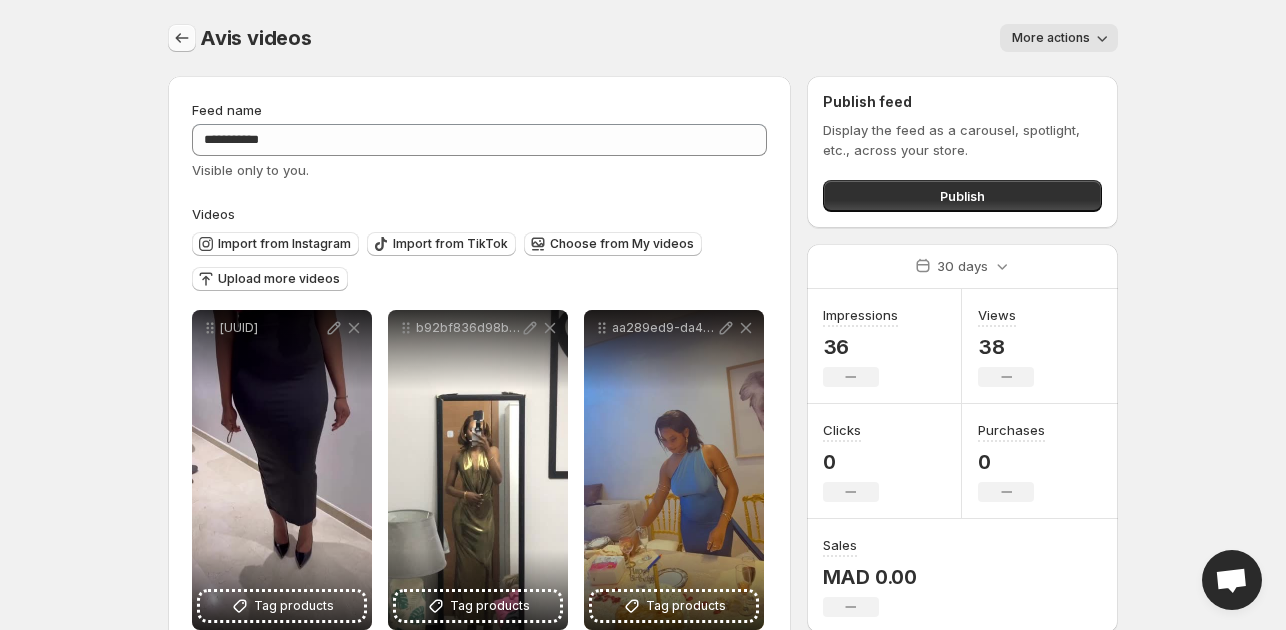 drag, startPoint x: 165, startPoint y: 39, endPoint x: 180, endPoint y: 39, distance: 15 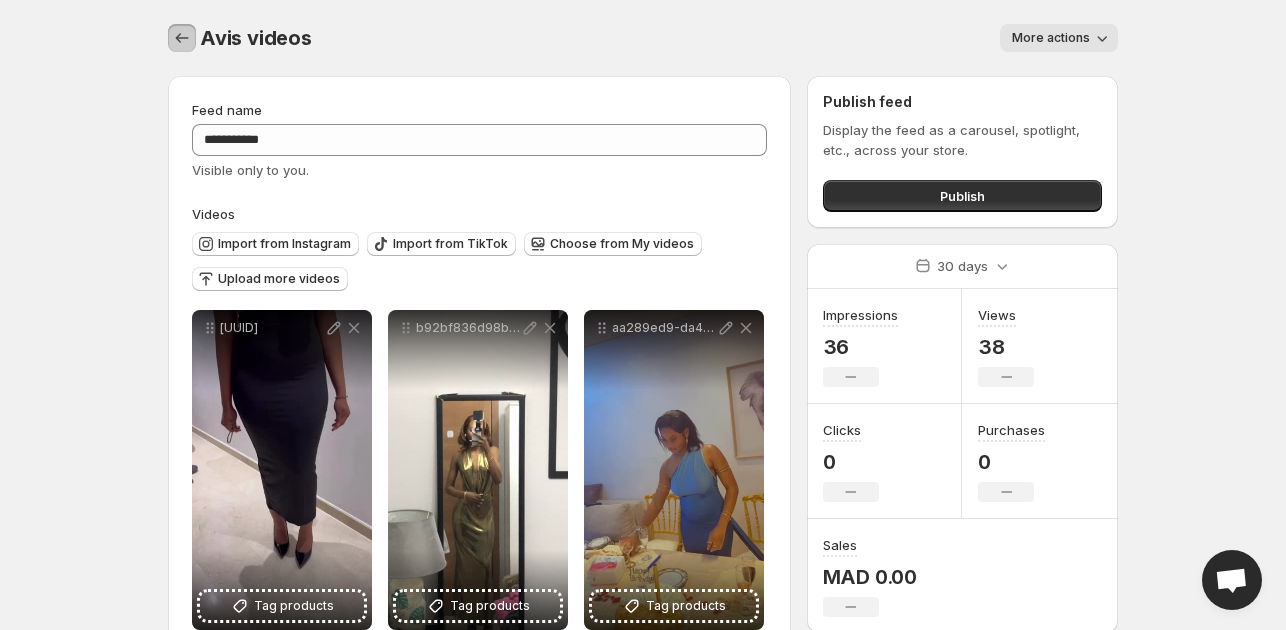 click 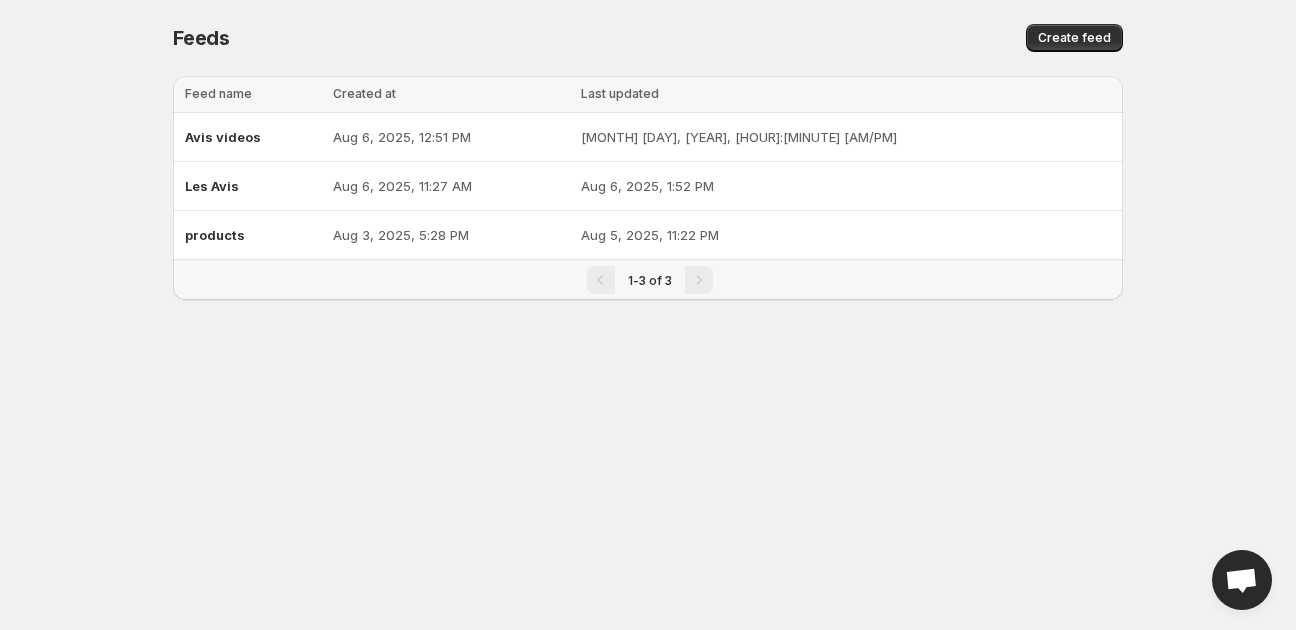 click on "Aug 3, 2025, 5:28 PM" at bounding box center [451, 235] 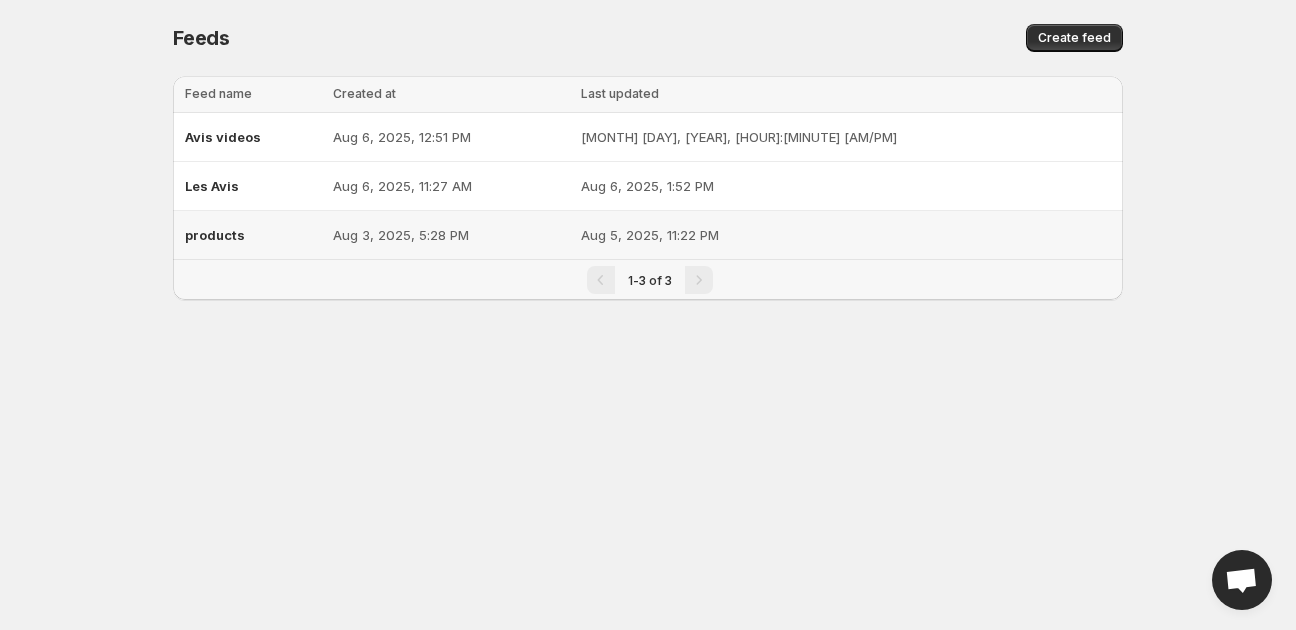 click on "Aug 5, 2025, 11:22 PM" at bounding box center (849, 235) 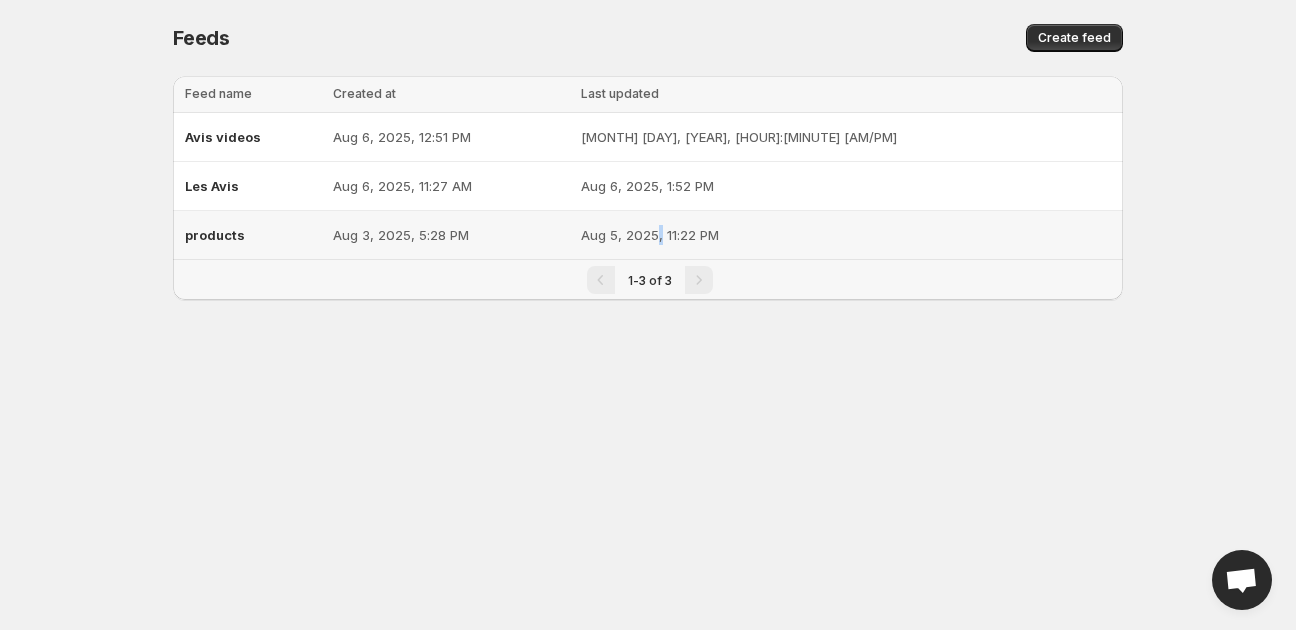 click on "Aug 5, 2025, 11:22 PM" at bounding box center (846, 235) 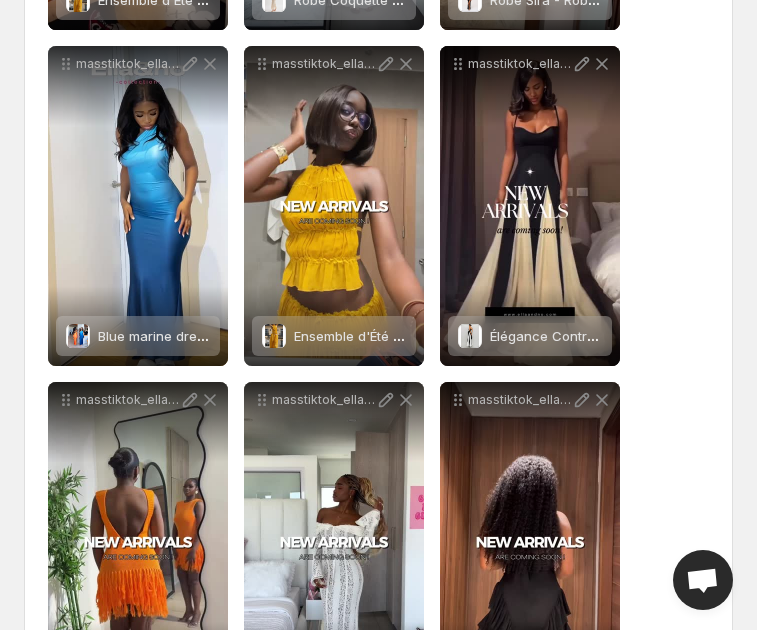 scroll, scrollTop: 0, scrollLeft: 0, axis: both 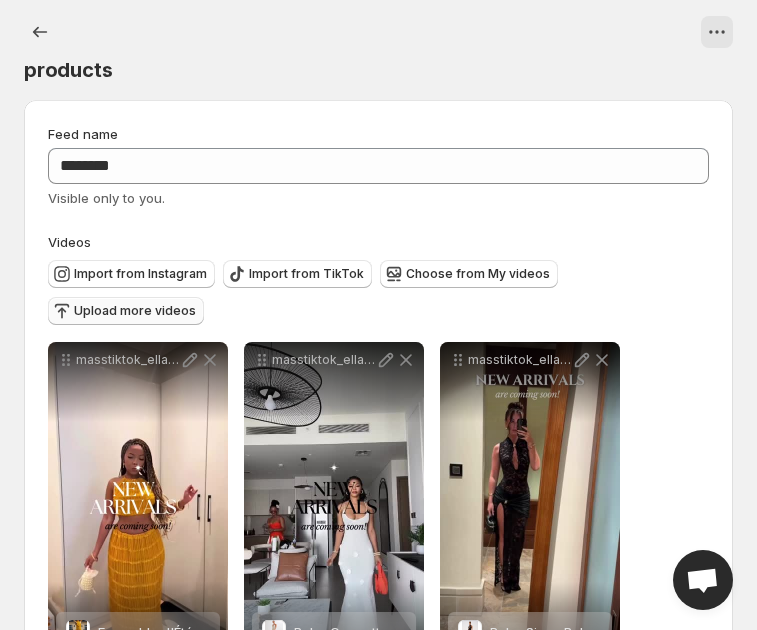 click on "Upload more videos" at bounding box center (135, 311) 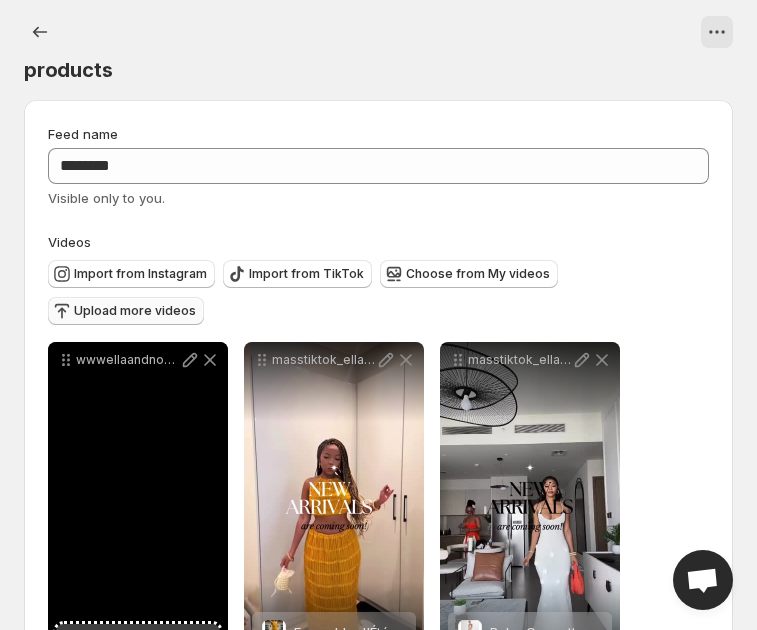 click on "**********" at bounding box center (378, 1174) 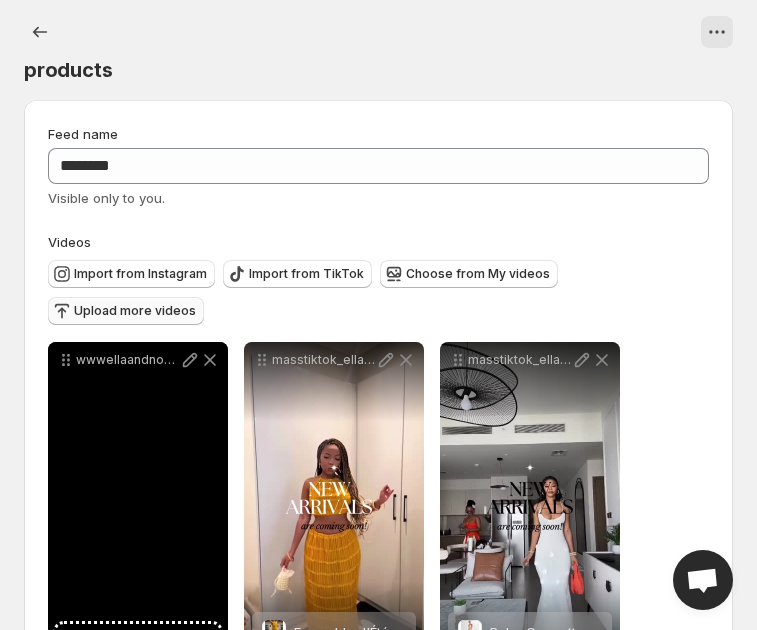 scroll, scrollTop: 104, scrollLeft: 0, axis: vertical 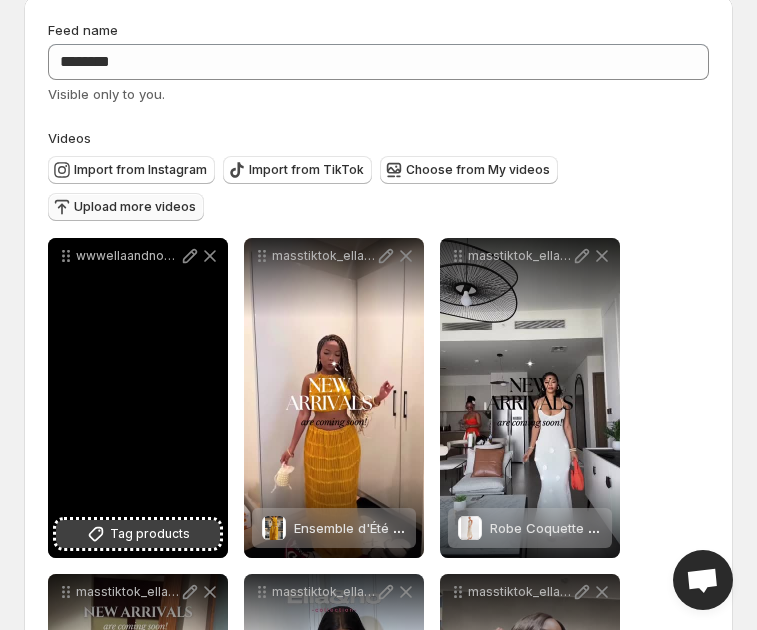 click on "Tag products" at bounding box center [150, 534] 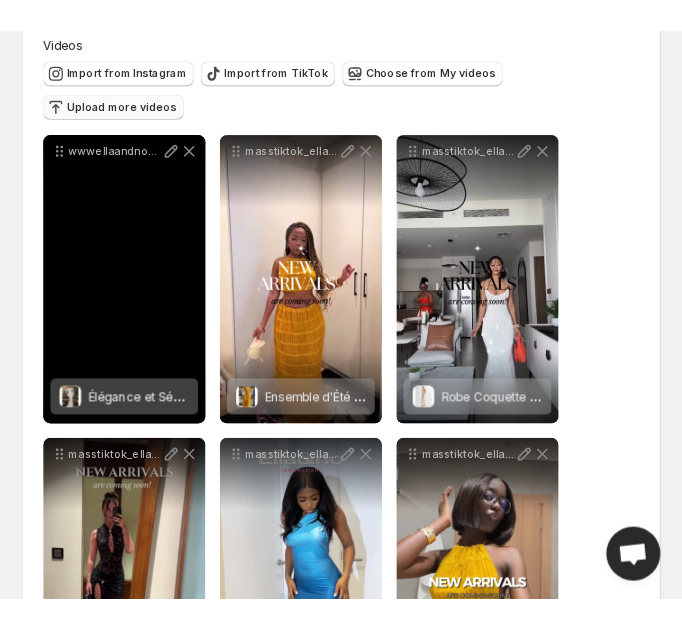 scroll, scrollTop: 227, scrollLeft: 0, axis: vertical 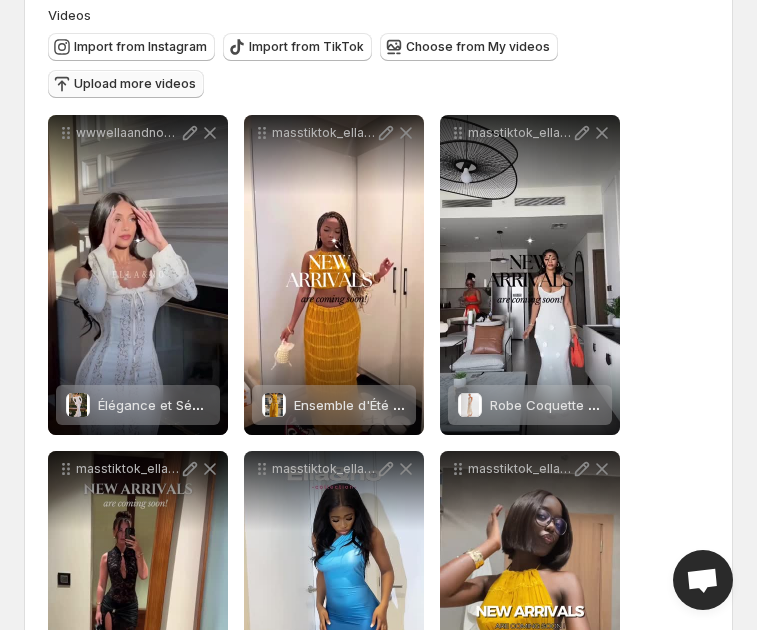click on "Upload more videos" at bounding box center [135, 84] 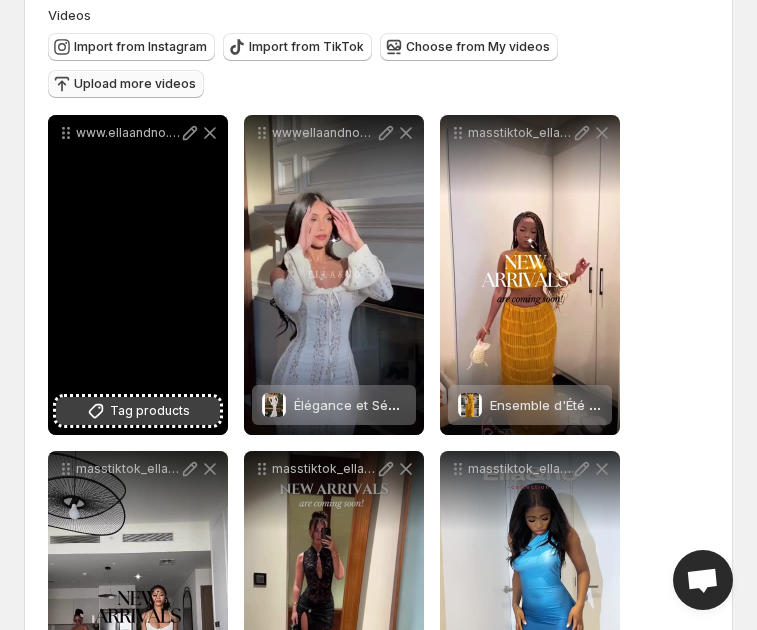click on "Tag products" at bounding box center (150, 411) 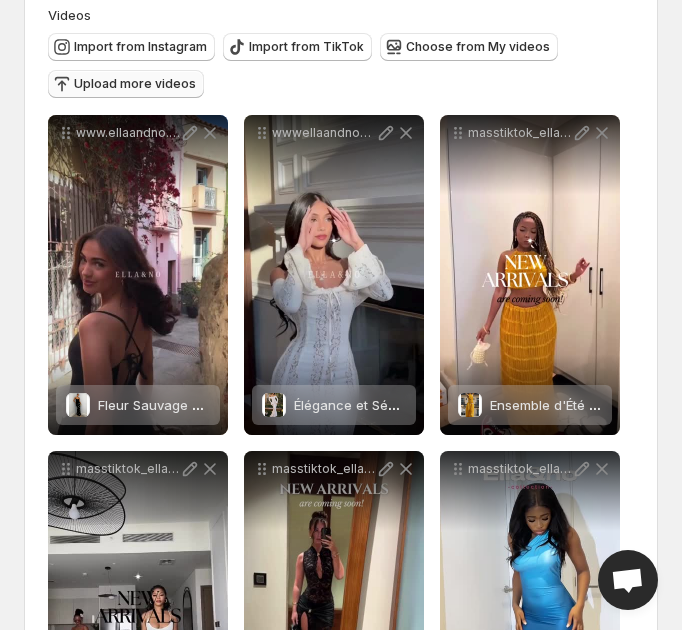 click on "Upload more videos" at bounding box center [135, 84] 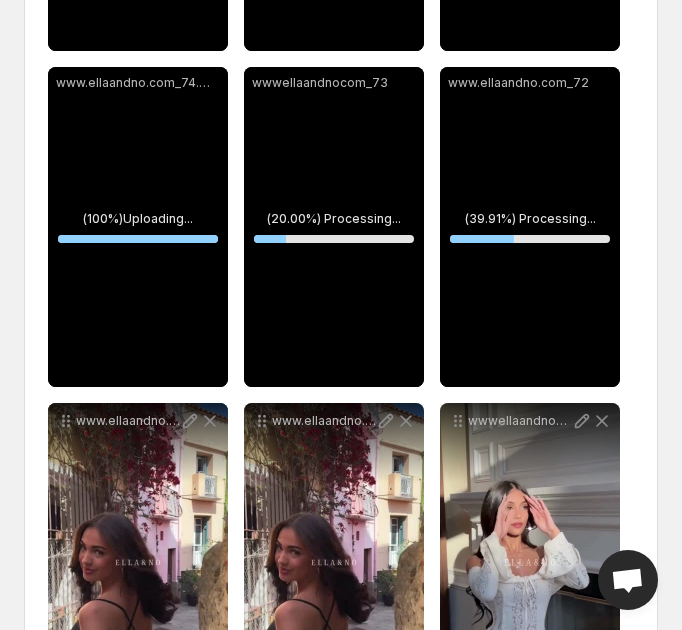 scroll, scrollTop: 612, scrollLeft: 0, axis: vertical 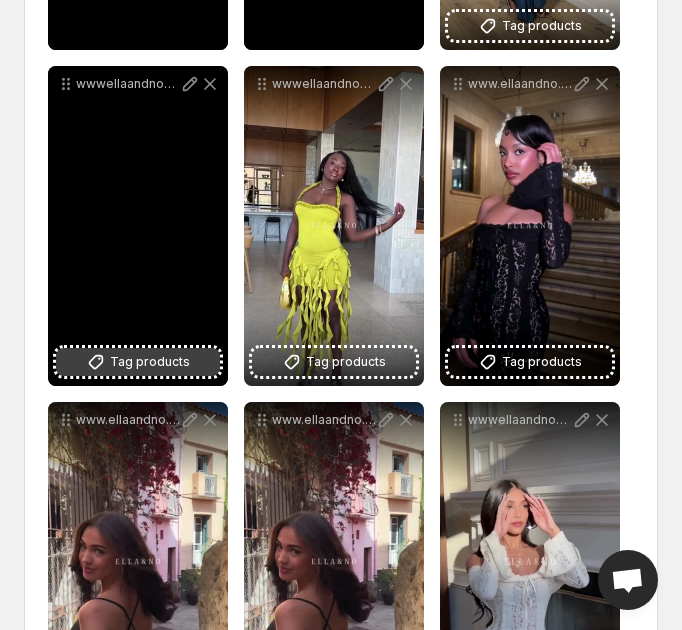 click on "Tag products" at bounding box center (138, 362) 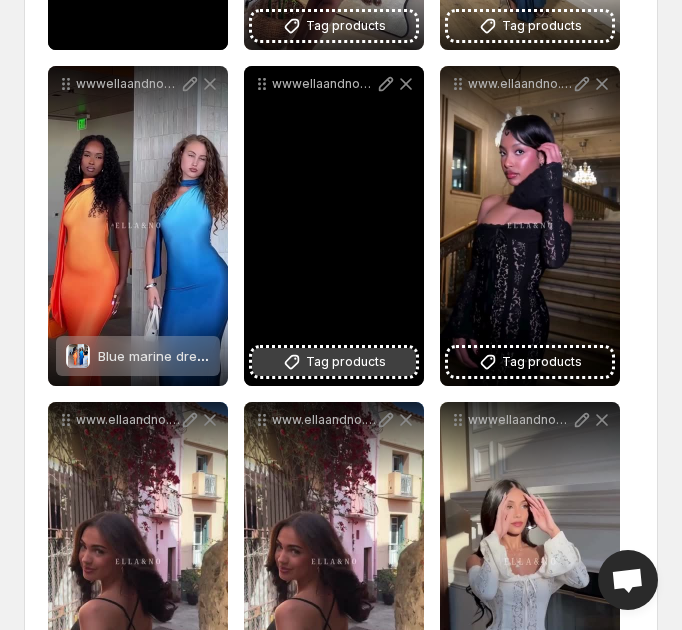 click on "Tag products" at bounding box center (346, 362) 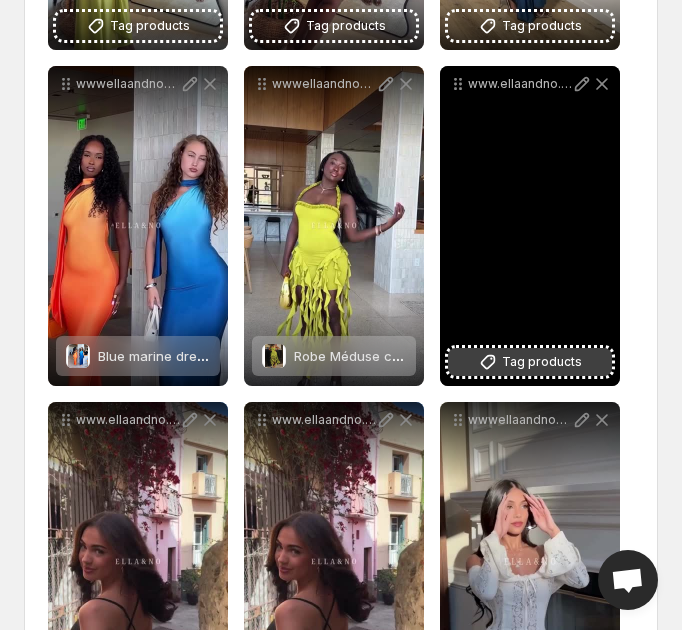 click on "Tag products" at bounding box center (542, 362) 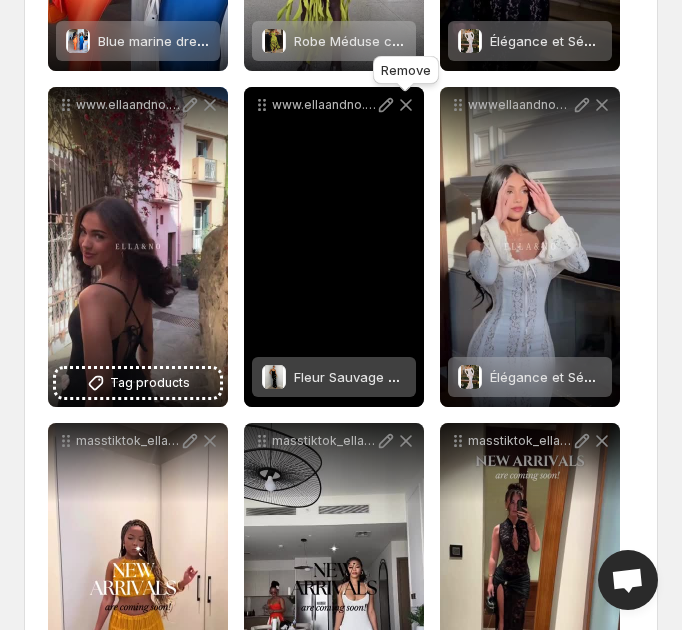 scroll, scrollTop: 928, scrollLeft: 0, axis: vertical 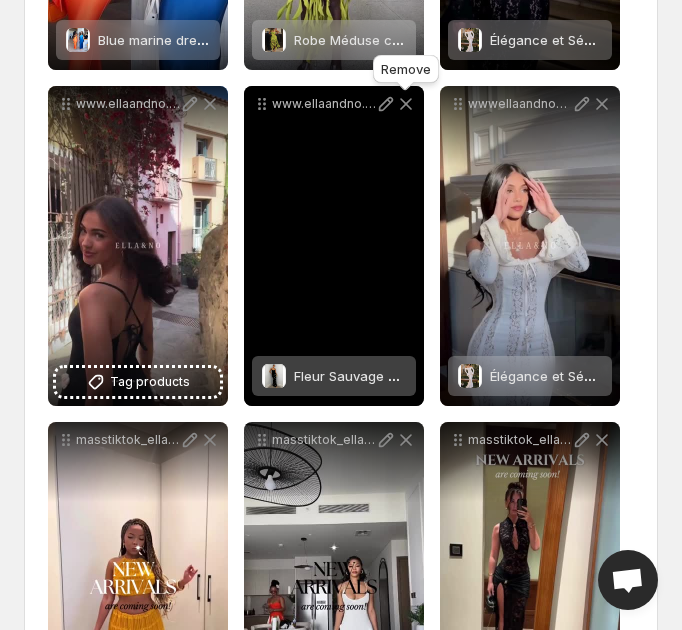 click 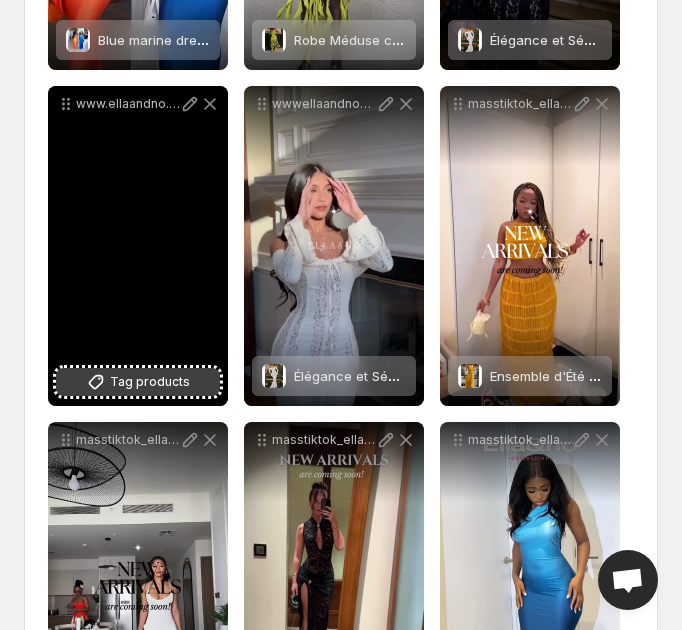 click on "Tag products" at bounding box center (150, 382) 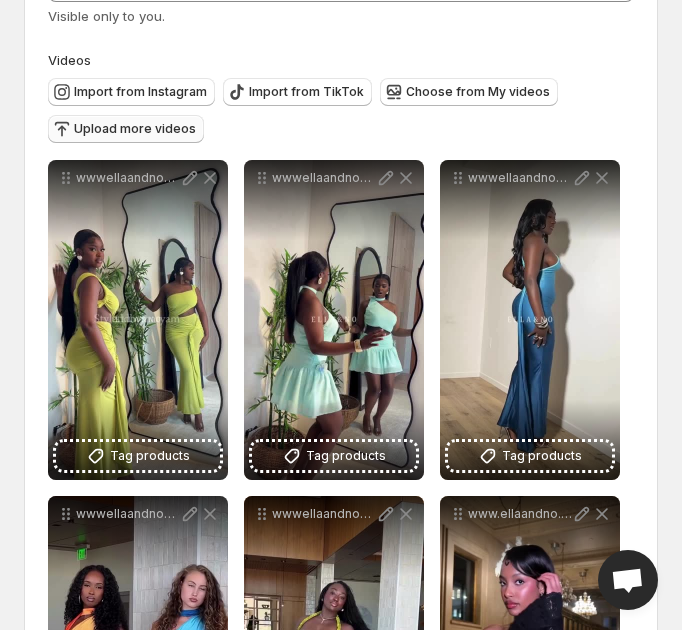scroll, scrollTop: 180, scrollLeft: 0, axis: vertical 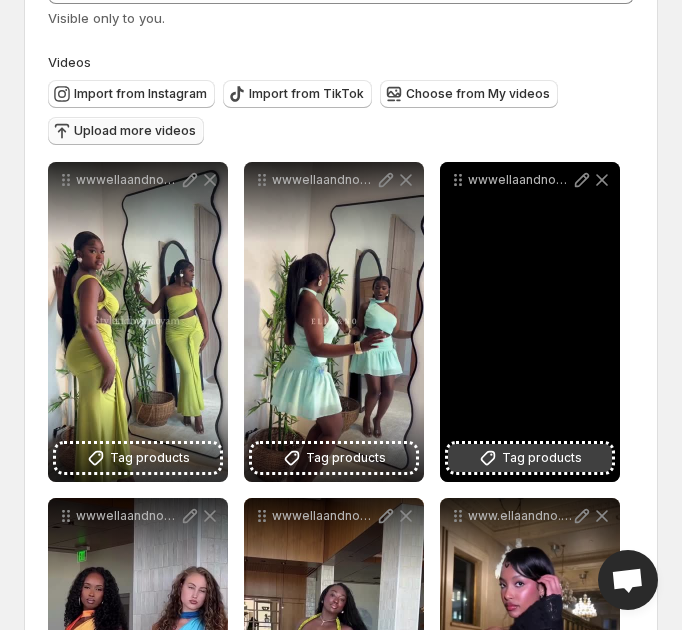 click on "Tag products" at bounding box center [530, 458] 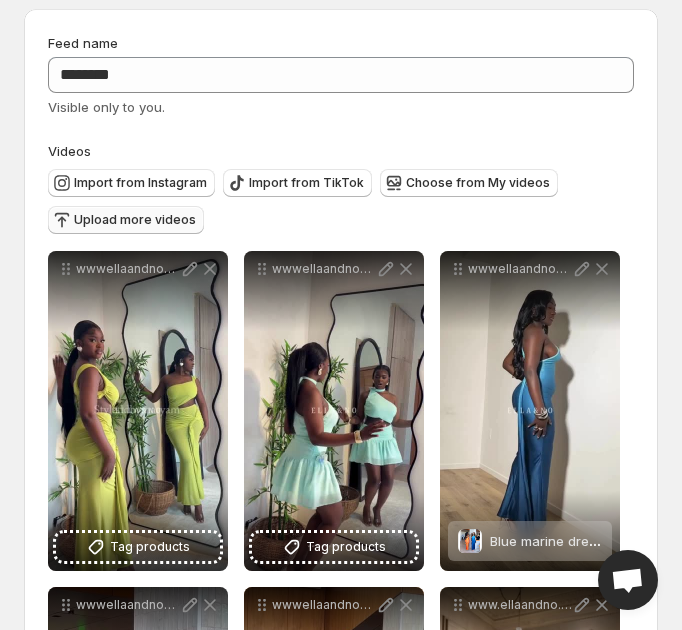 scroll, scrollTop: 88, scrollLeft: 0, axis: vertical 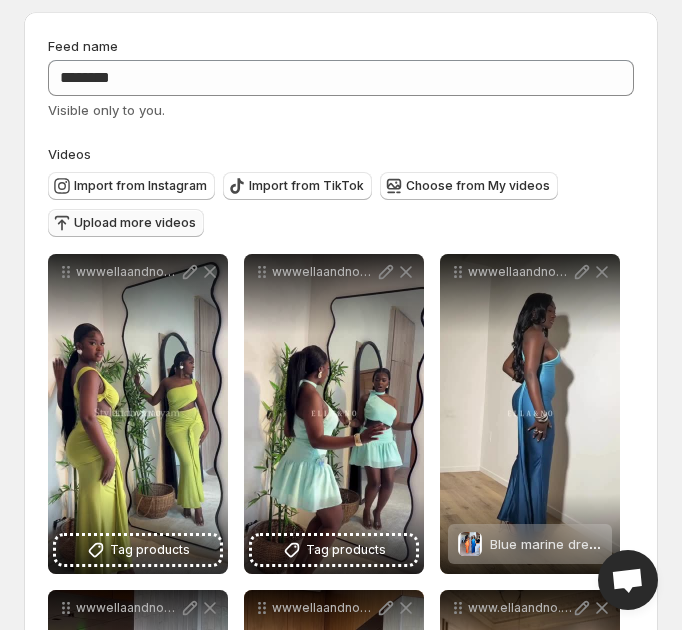 click on "Upload more videos" at bounding box center (135, 223) 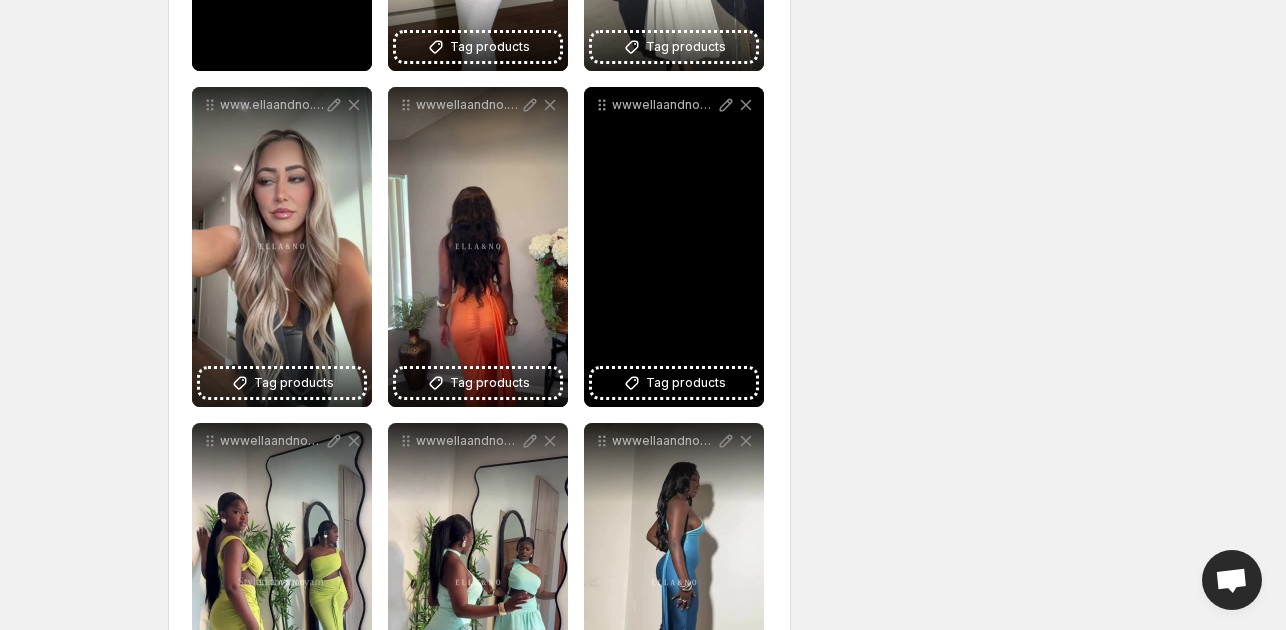scroll, scrollTop: 924, scrollLeft: 0, axis: vertical 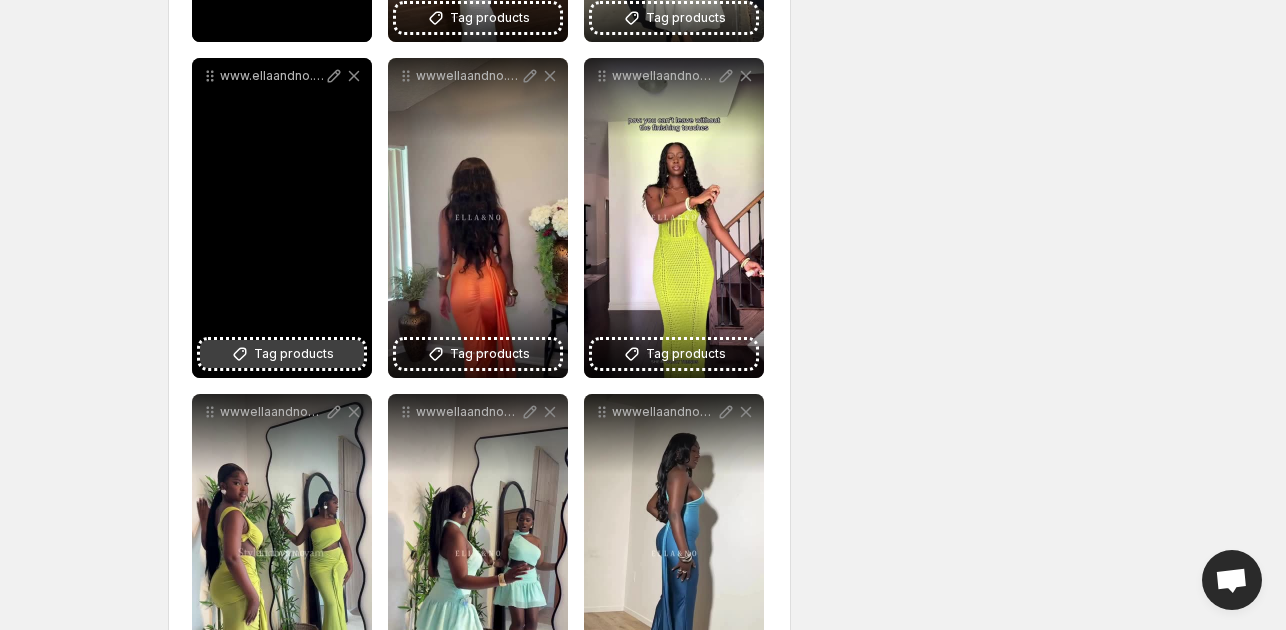 click on "Tag products" at bounding box center (294, 354) 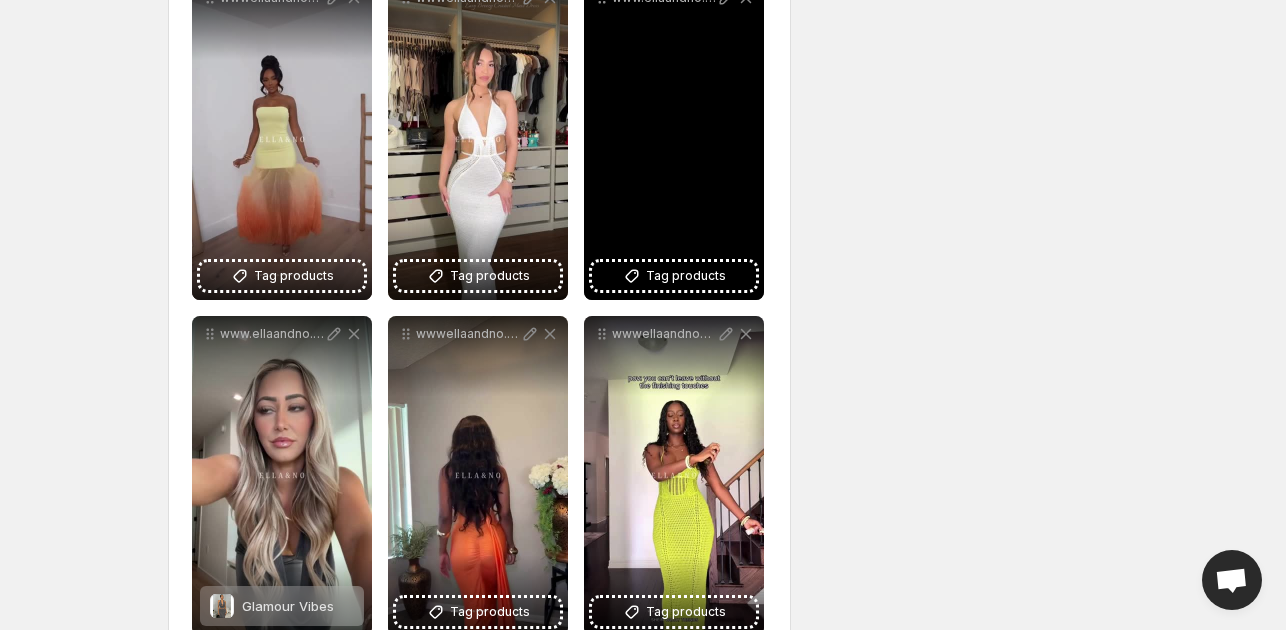 scroll, scrollTop: 664, scrollLeft: 0, axis: vertical 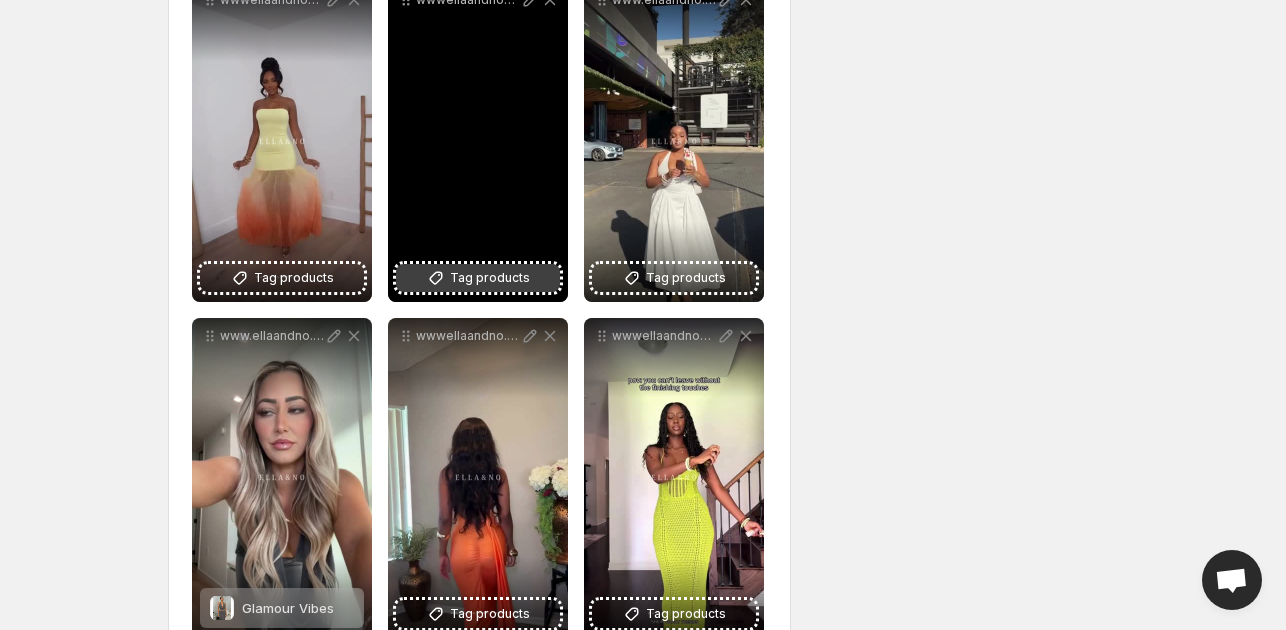 click on "Tag products" at bounding box center [478, 278] 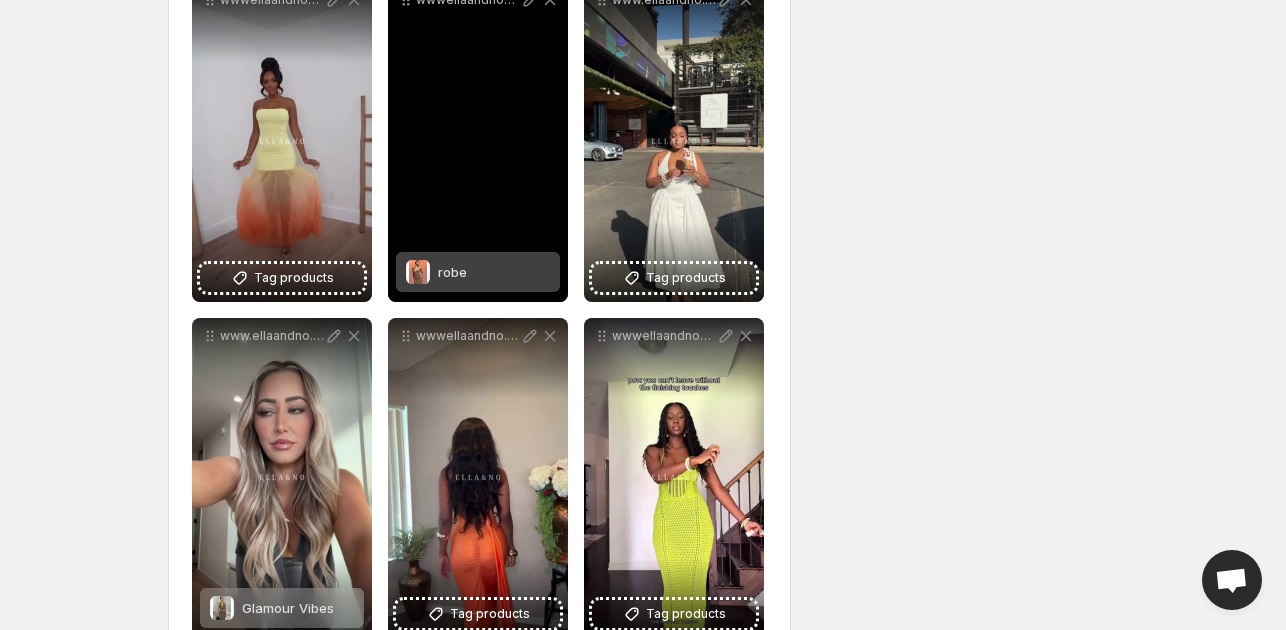 click on "robe" at bounding box center [478, 272] 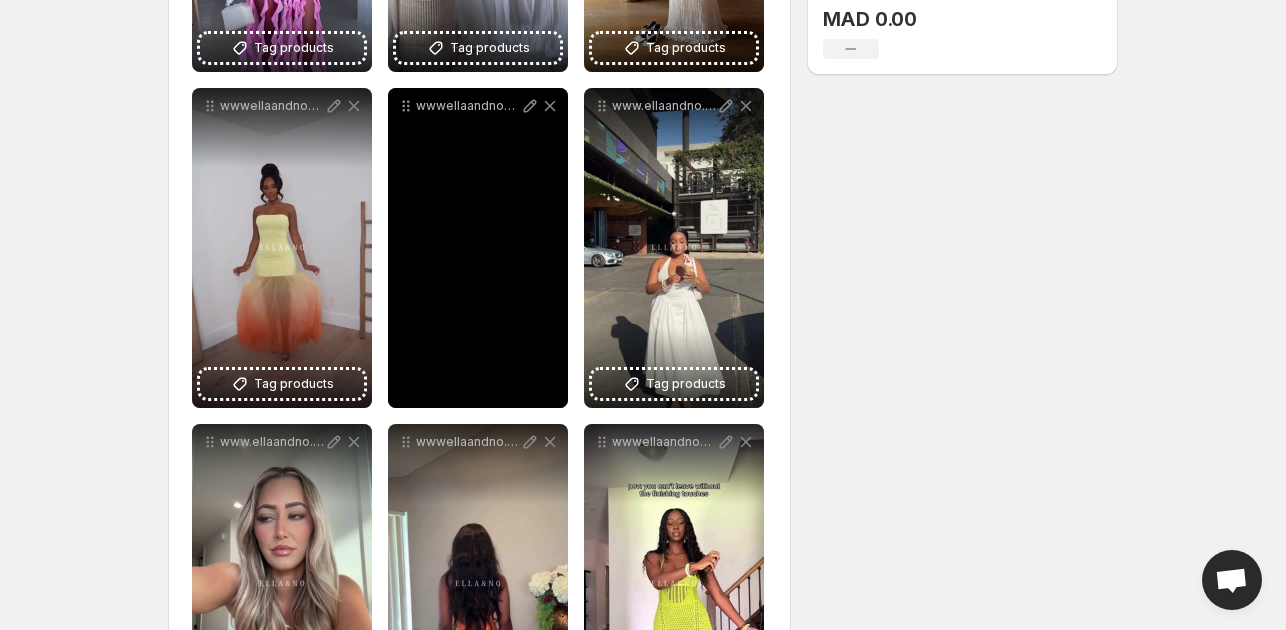 scroll, scrollTop: 552, scrollLeft: 0, axis: vertical 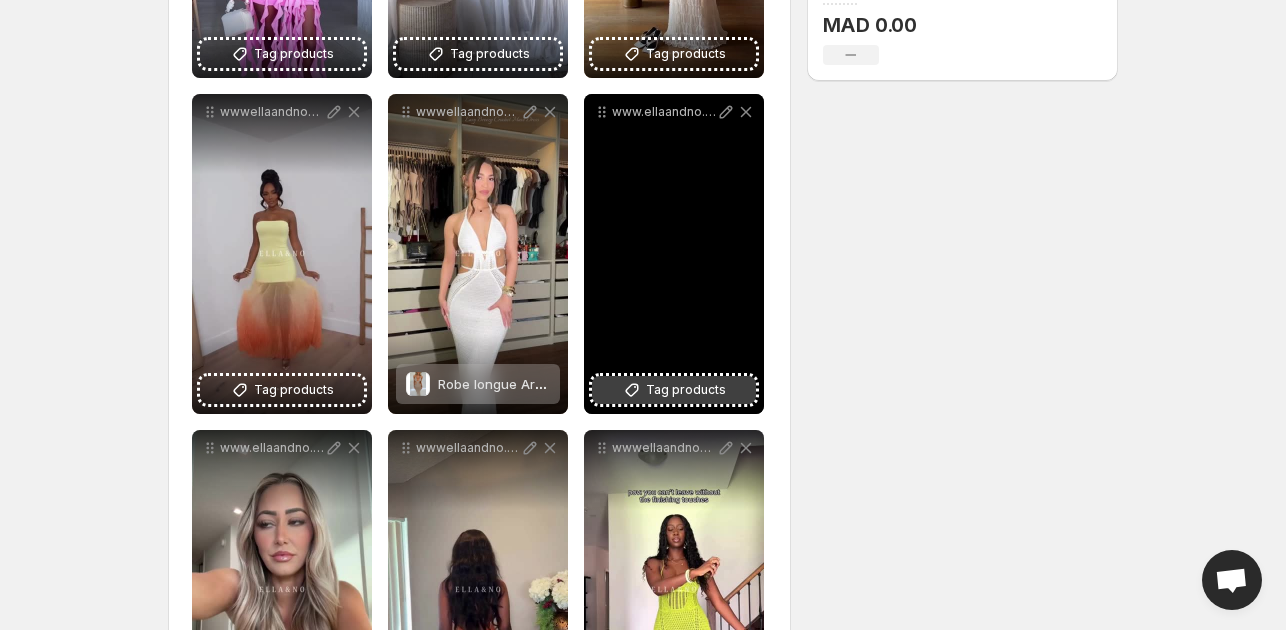 click on "Tag products" at bounding box center (674, 390) 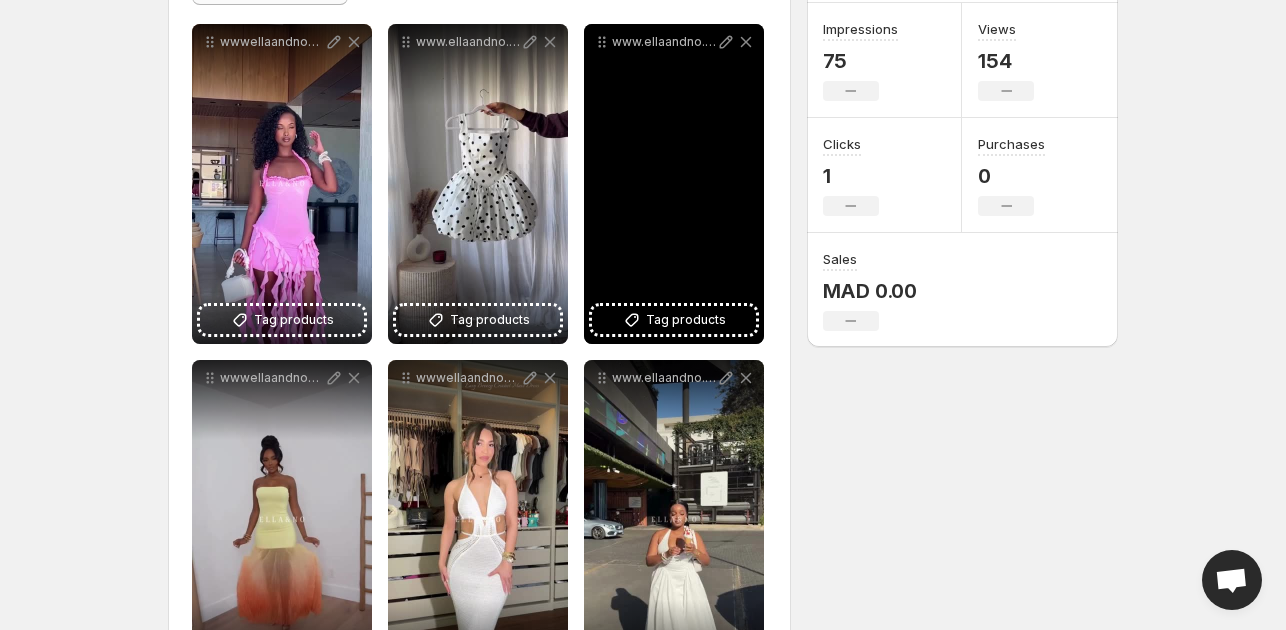 scroll, scrollTop: 276, scrollLeft: 0, axis: vertical 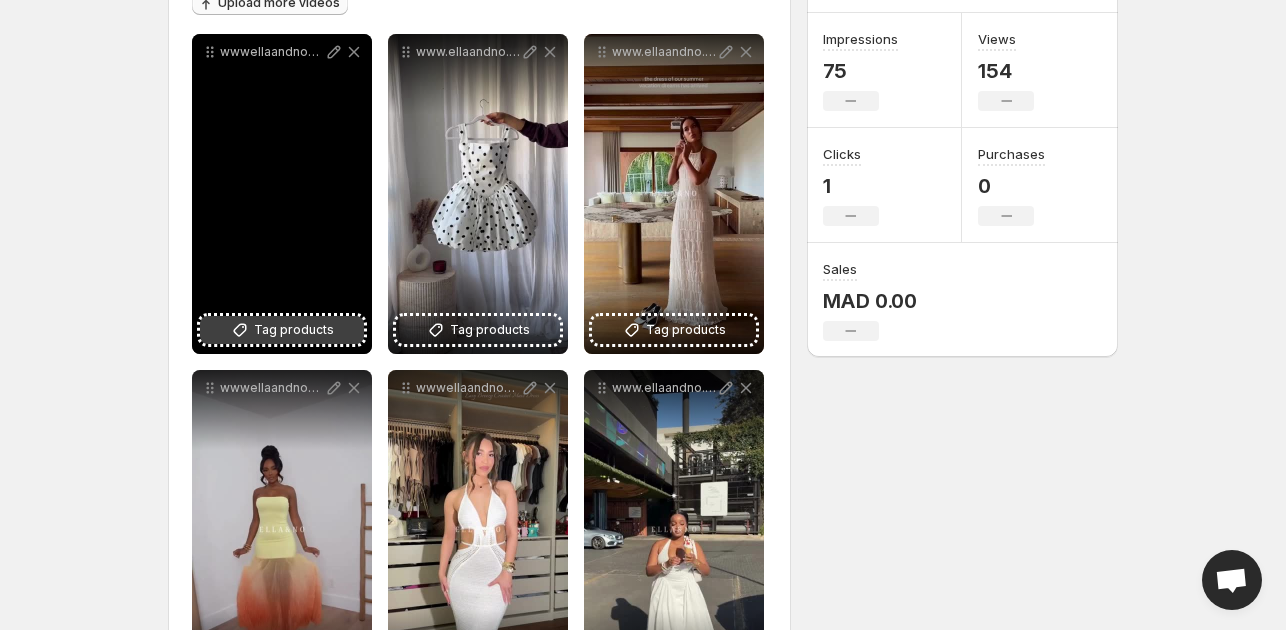 click on "Tag products" at bounding box center (294, 330) 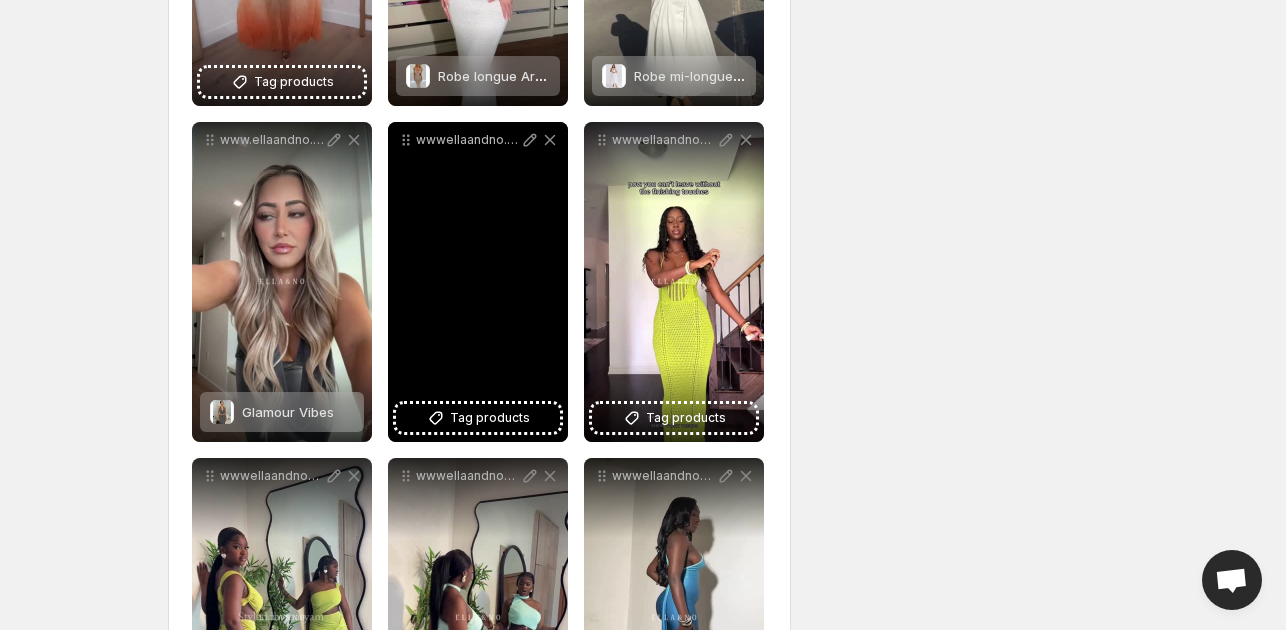 scroll, scrollTop: 862, scrollLeft: 0, axis: vertical 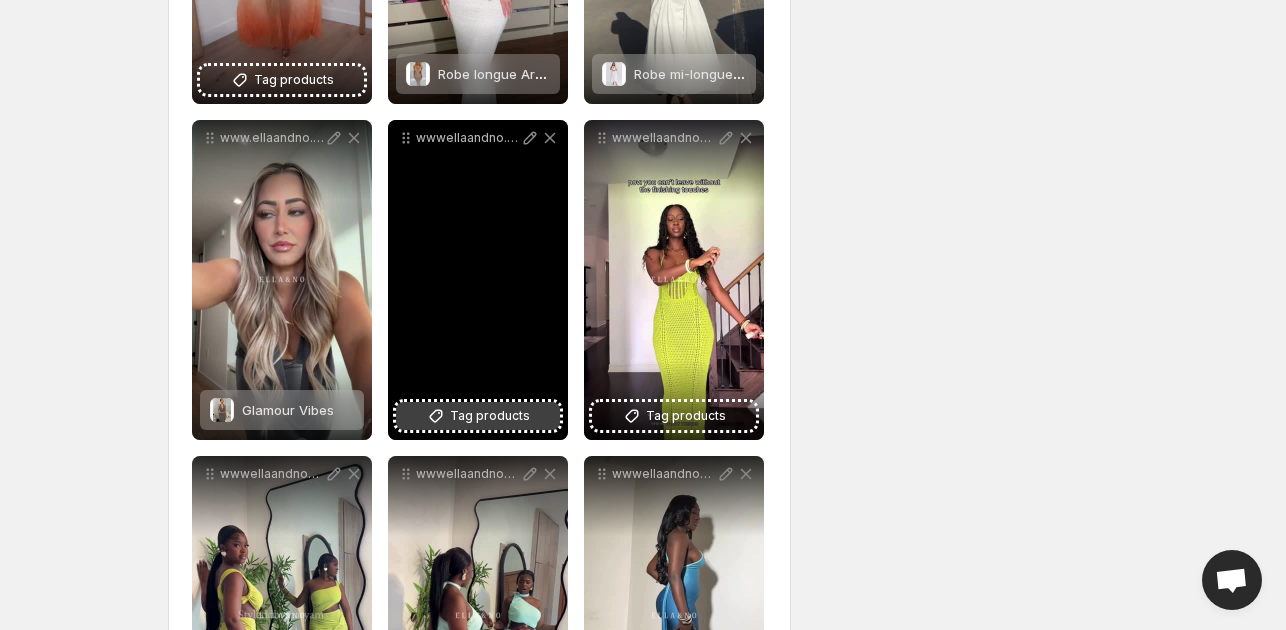 click on "Tag products" at bounding box center [490, 416] 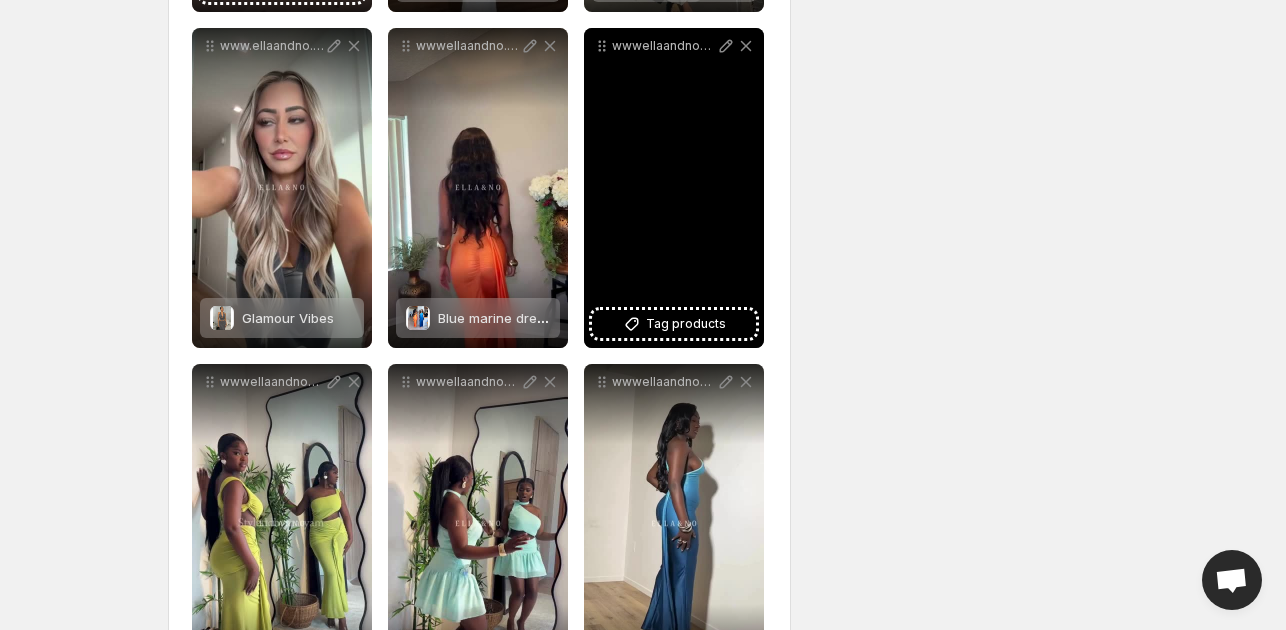 scroll, scrollTop: 956, scrollLeft: 0, axis: vertical 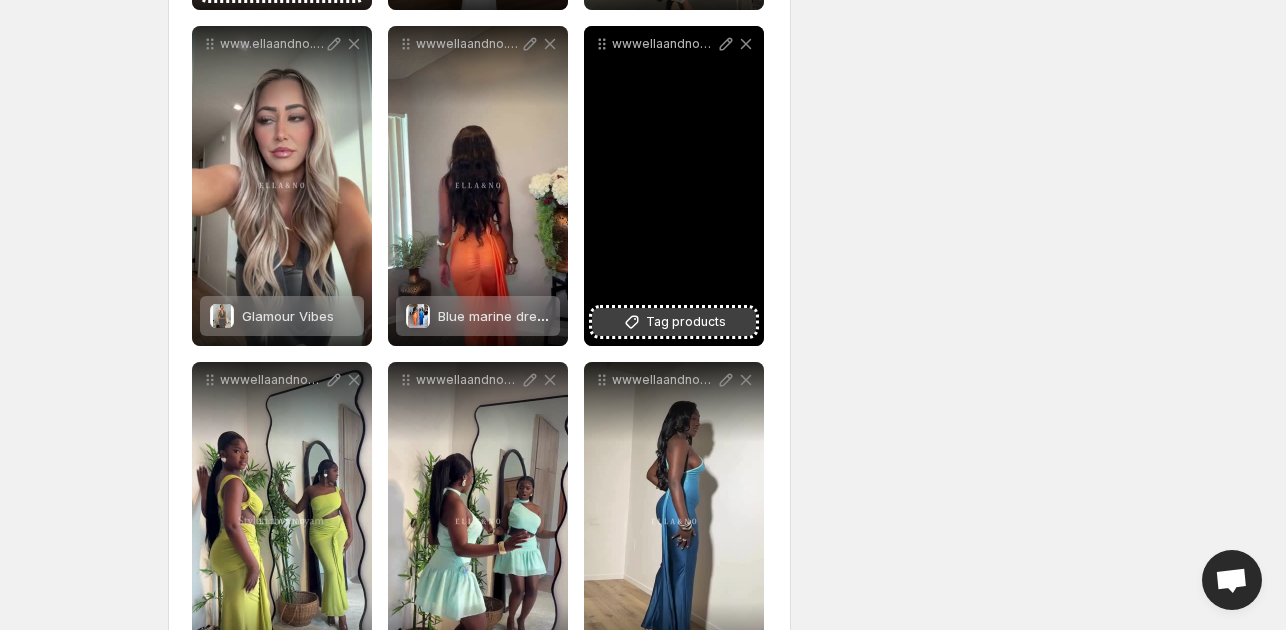 click on "Tag products" at bounding box center (686, 322) 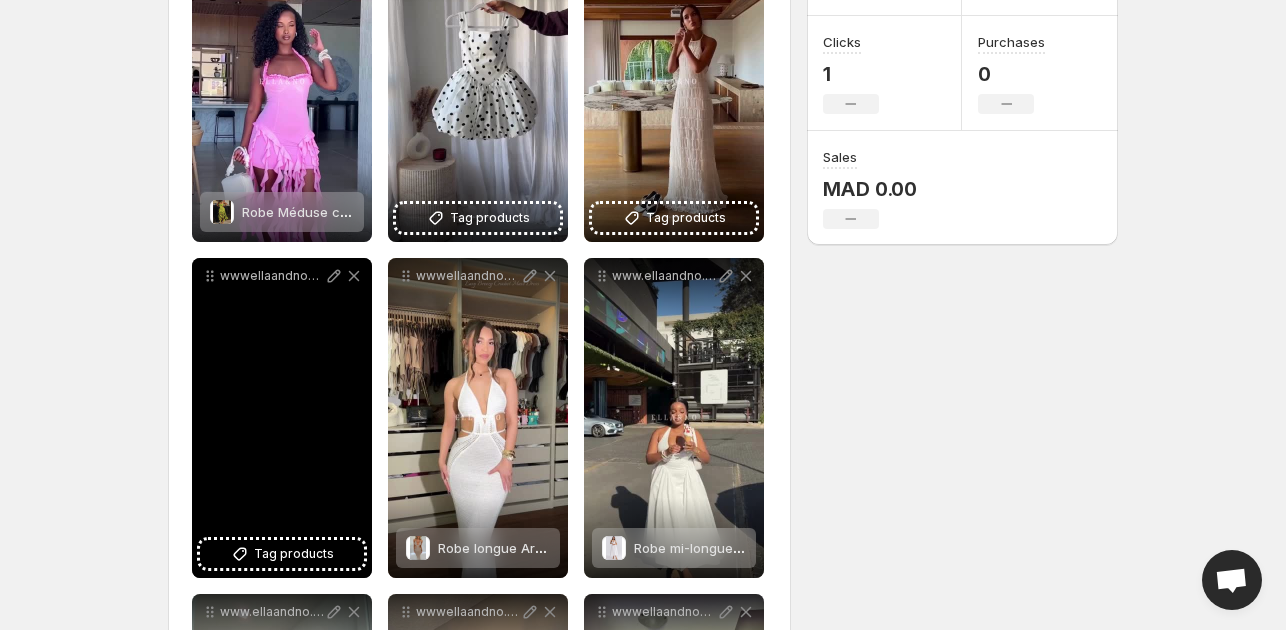 scroll, scrollTop: 447, scrollLeft: 0, axis: vertical 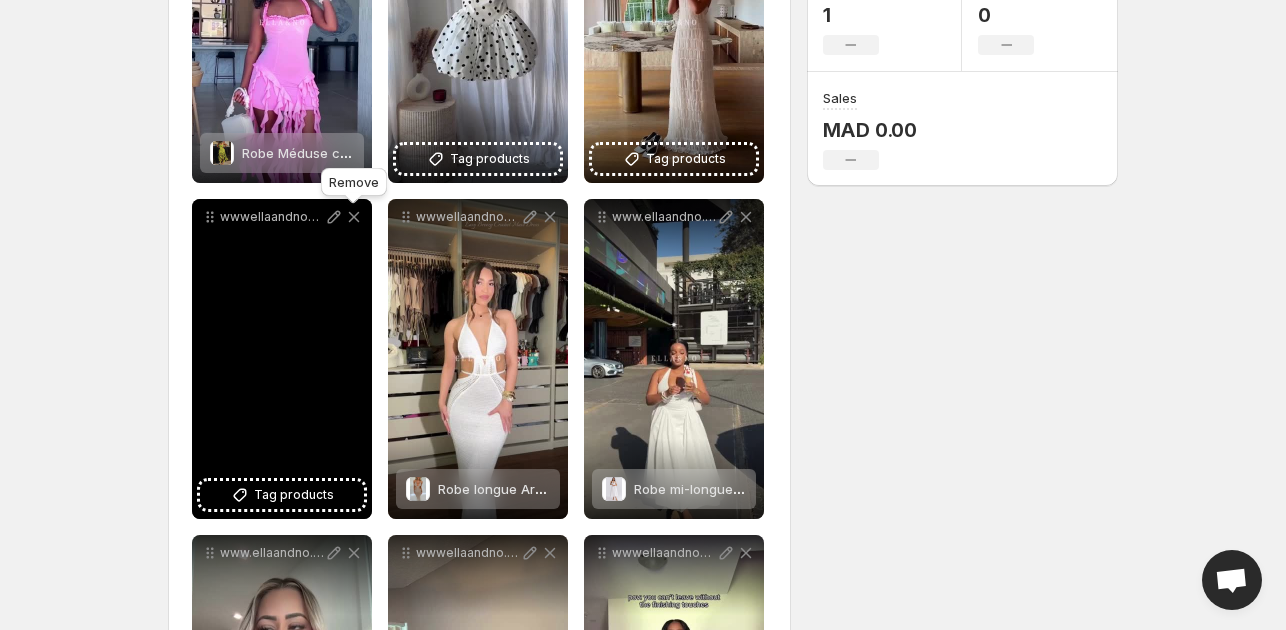 click 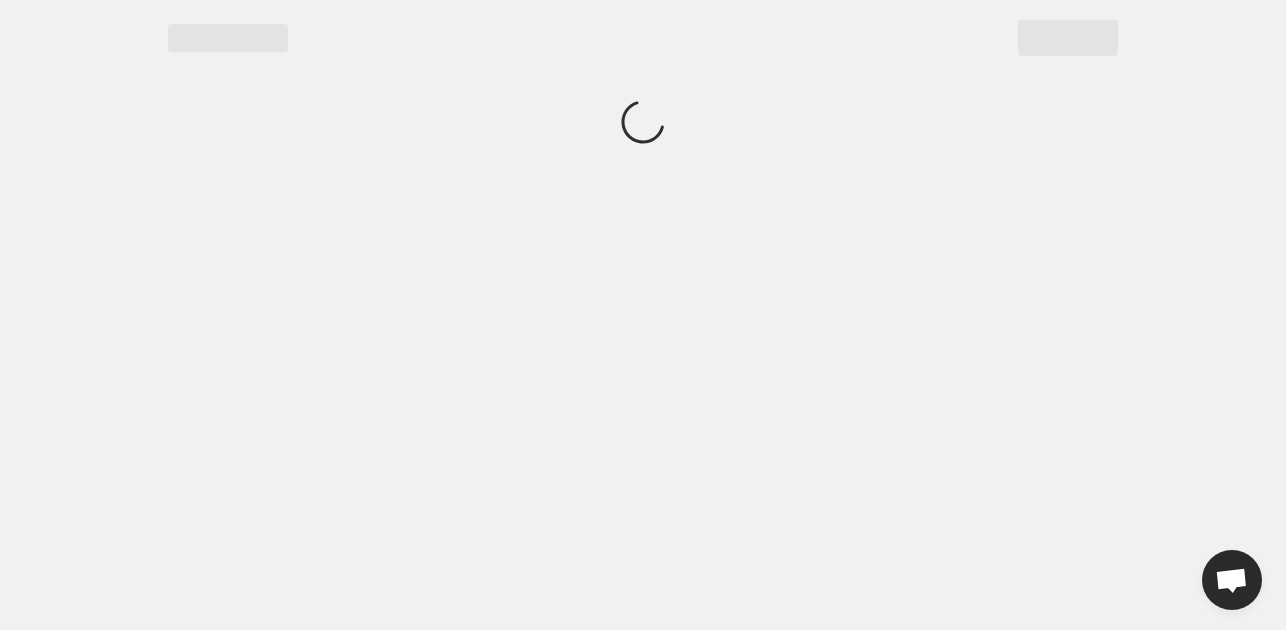 scroll, scrollTop: 0, scrollLeft: 0, axis: both 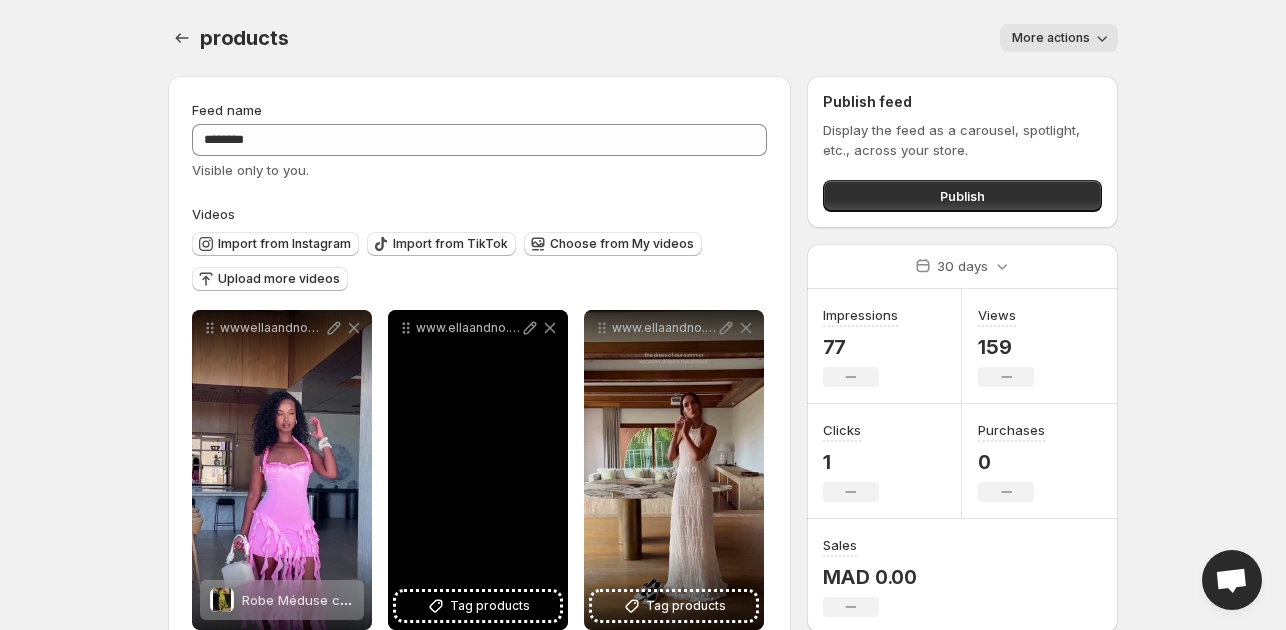 drag, startPoint x: 496, startPoint y: 606, endPoint x: 431, endPoint y: 217, distance: 394.39322 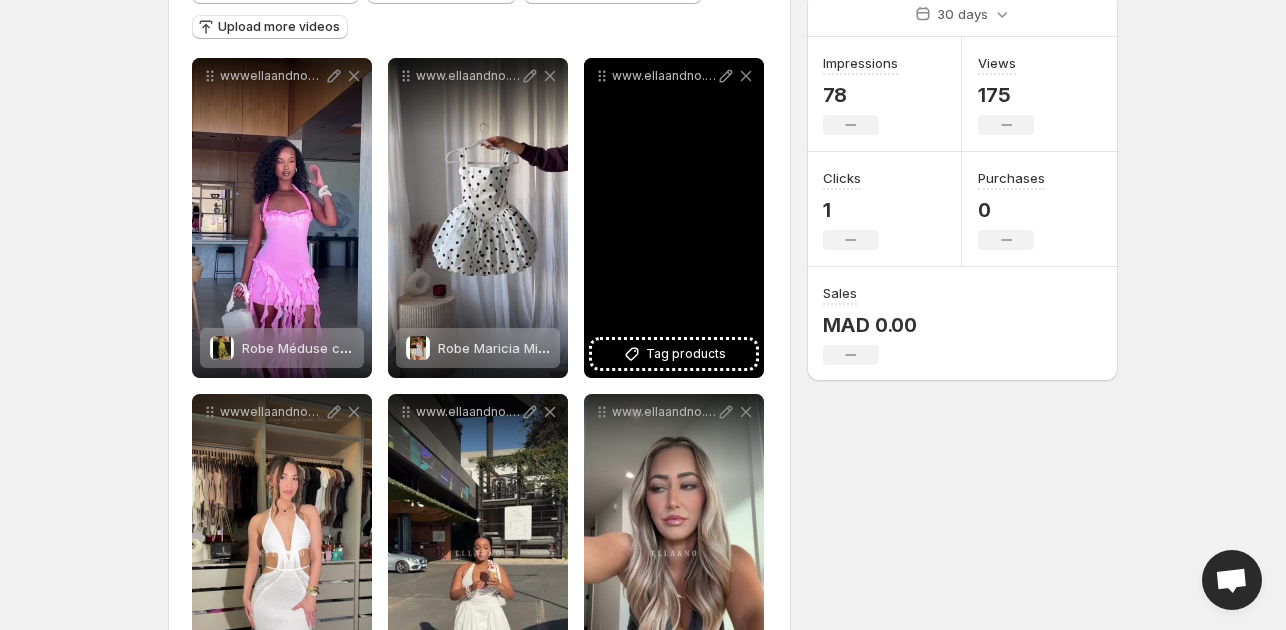 scroll, scrollTop: 252, scrollLeft: 0, axis: vertical 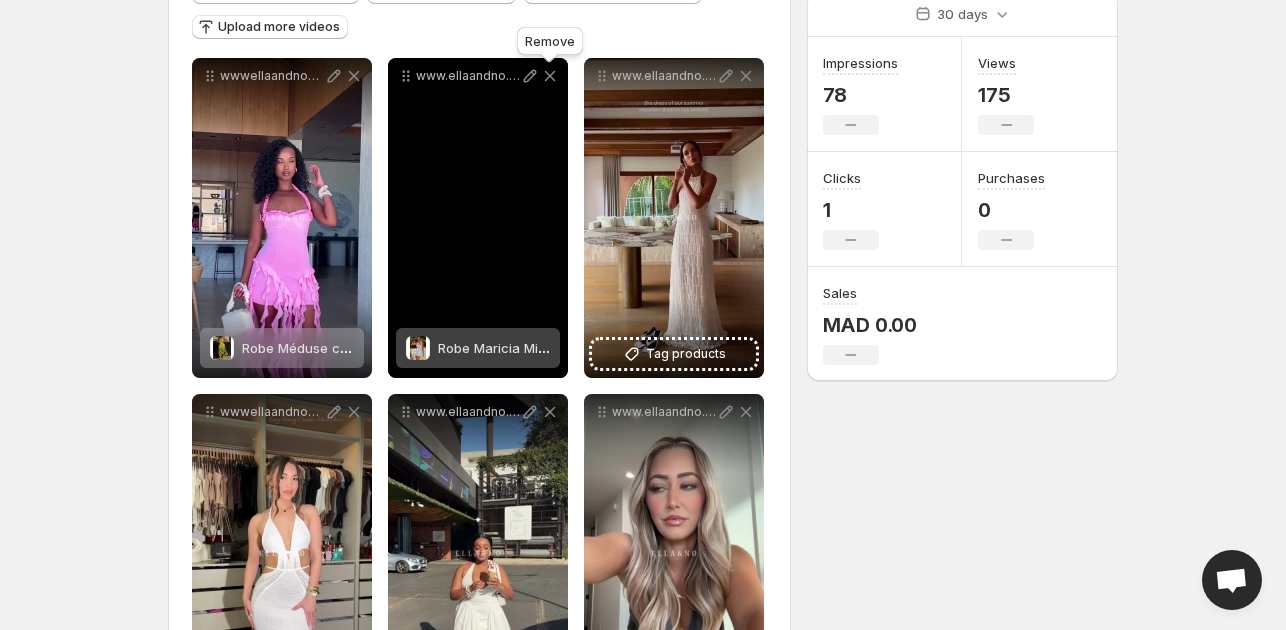 click 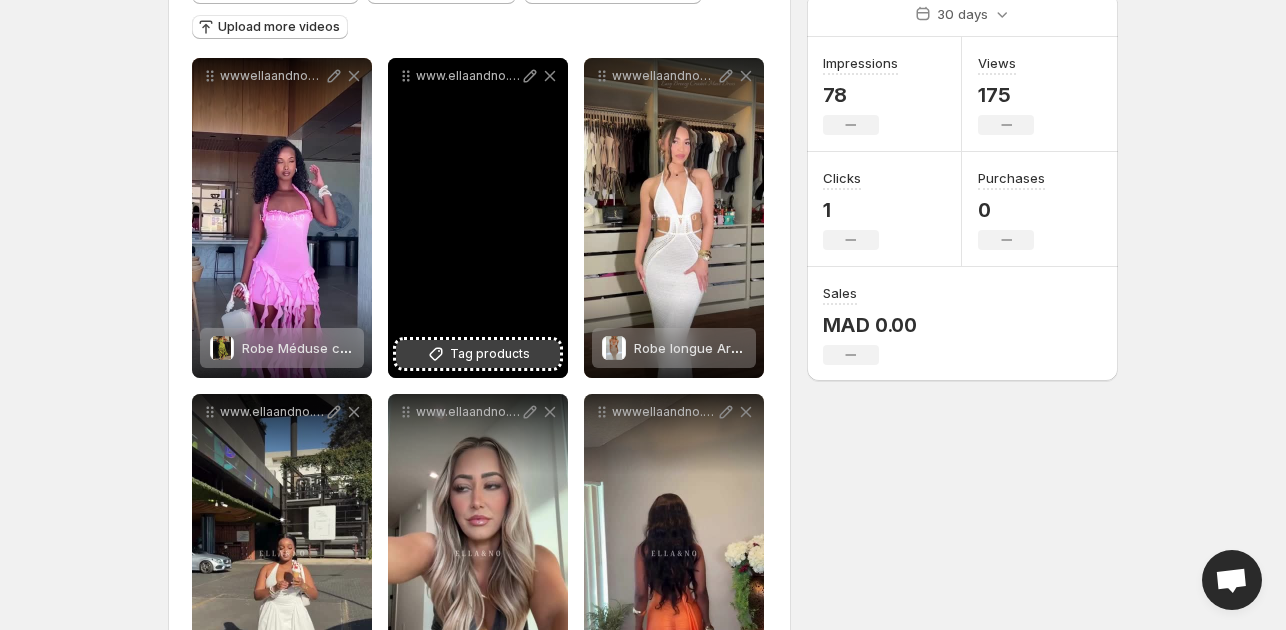 click on "Tag products" at bounding box center (490, 354) 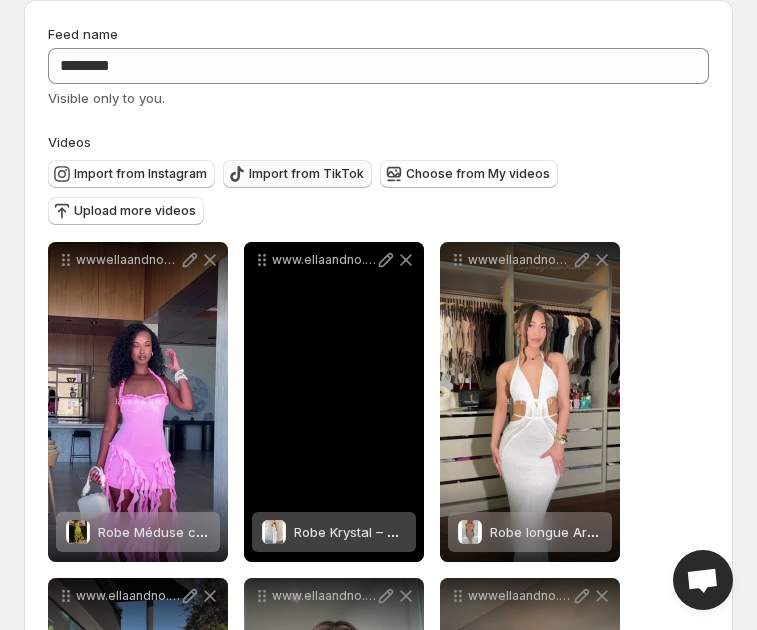 scroll, scrollTop: 0, scrollLeft: 0, axis: both 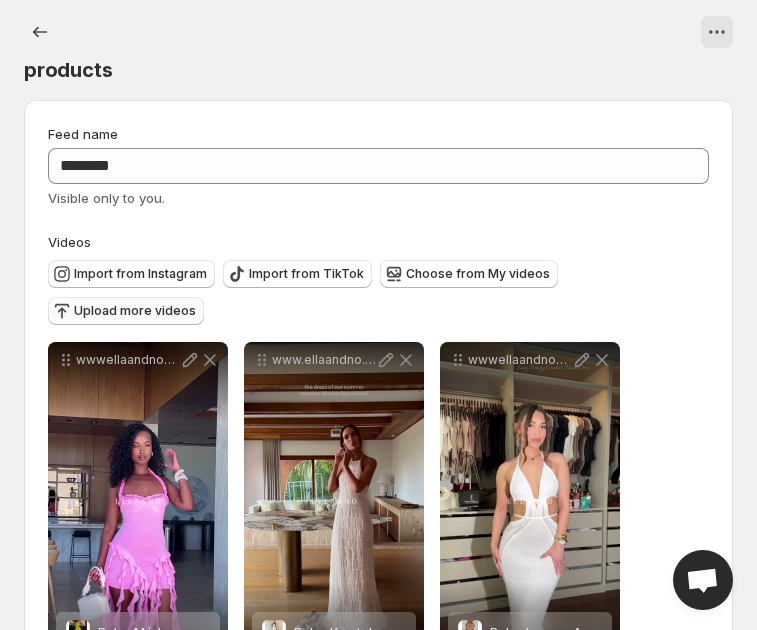 click on "Upload more videos" at bounding box center (135, 311) 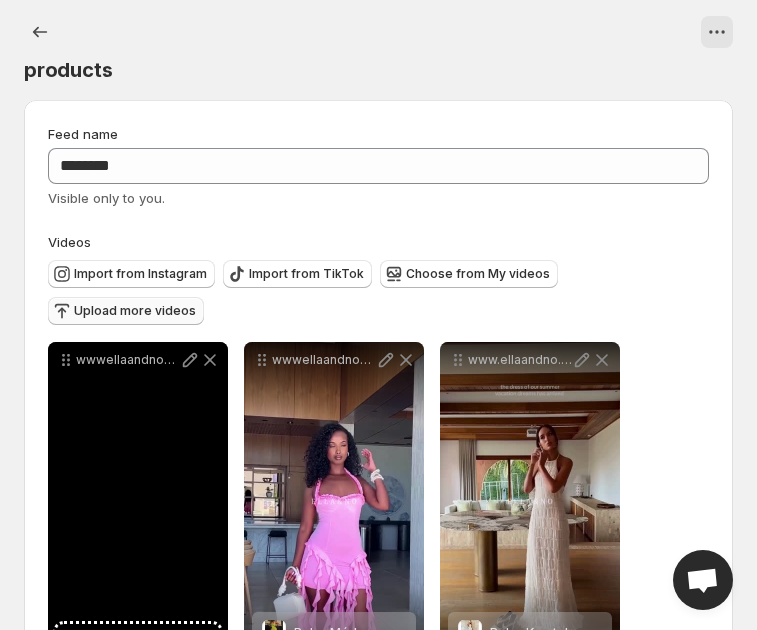 drag, startPoint x: 150, startPoint y: 607, endPoint x: 170, endPoint y: 298, distance: 309.64658 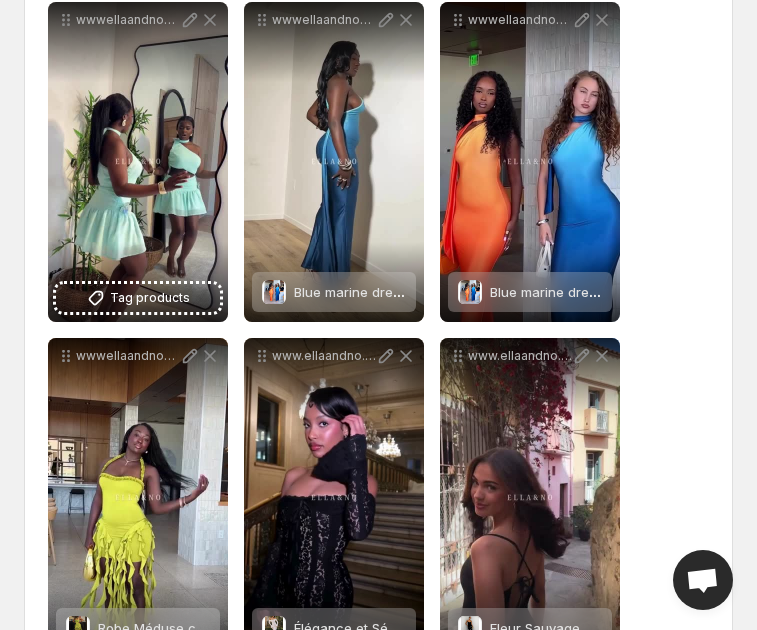 scroll, scrollTop: 0, scrollLeft: 0, axis: both 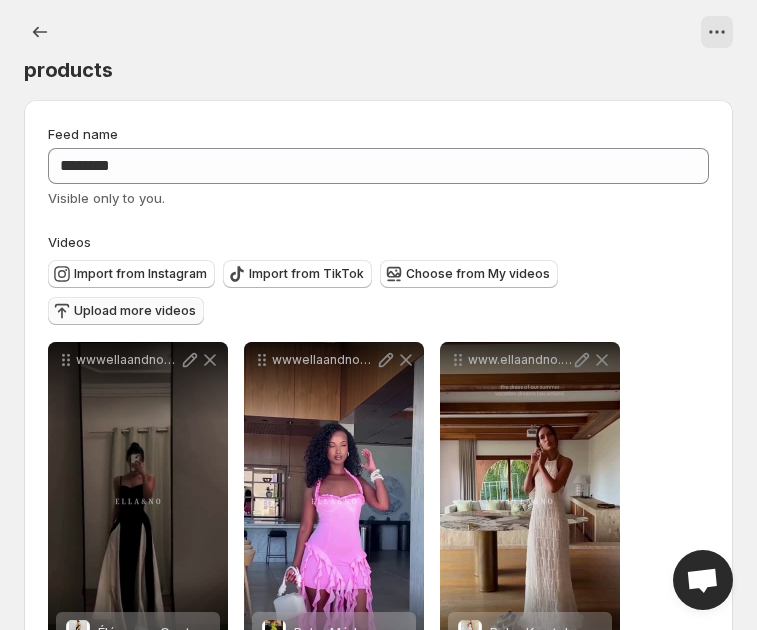 click on "Upload more videos" at bounding box center [135, 311] 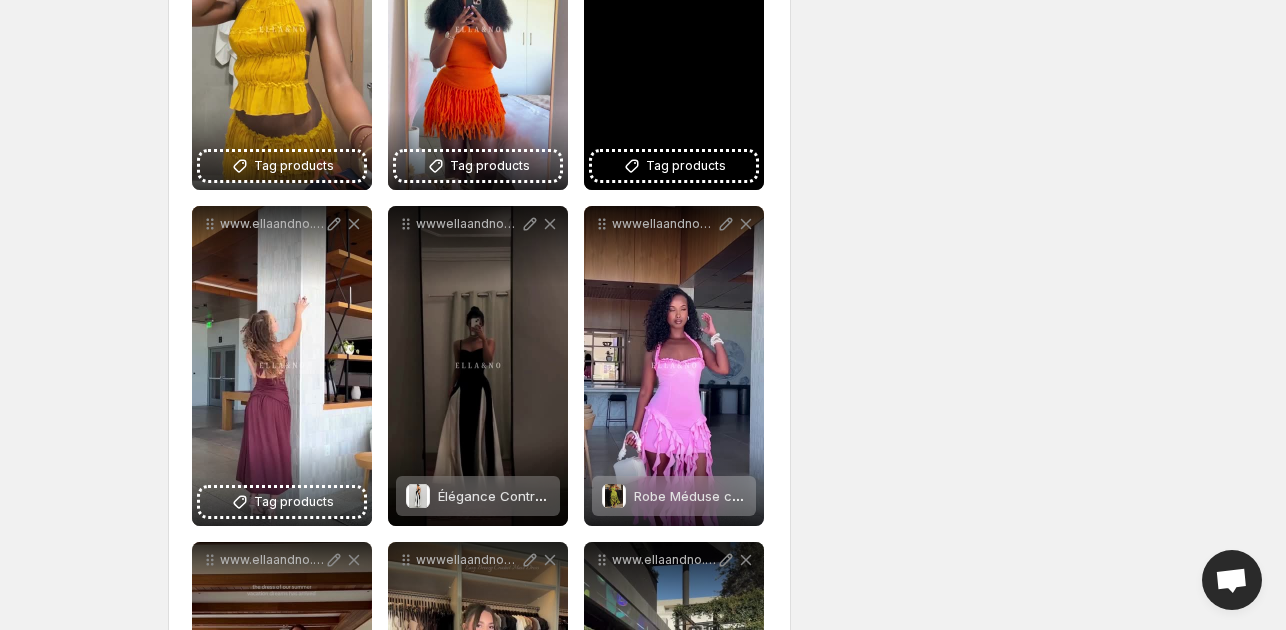 scroll, scrollTop: 790, scrollLeft: 0, axis: vertical 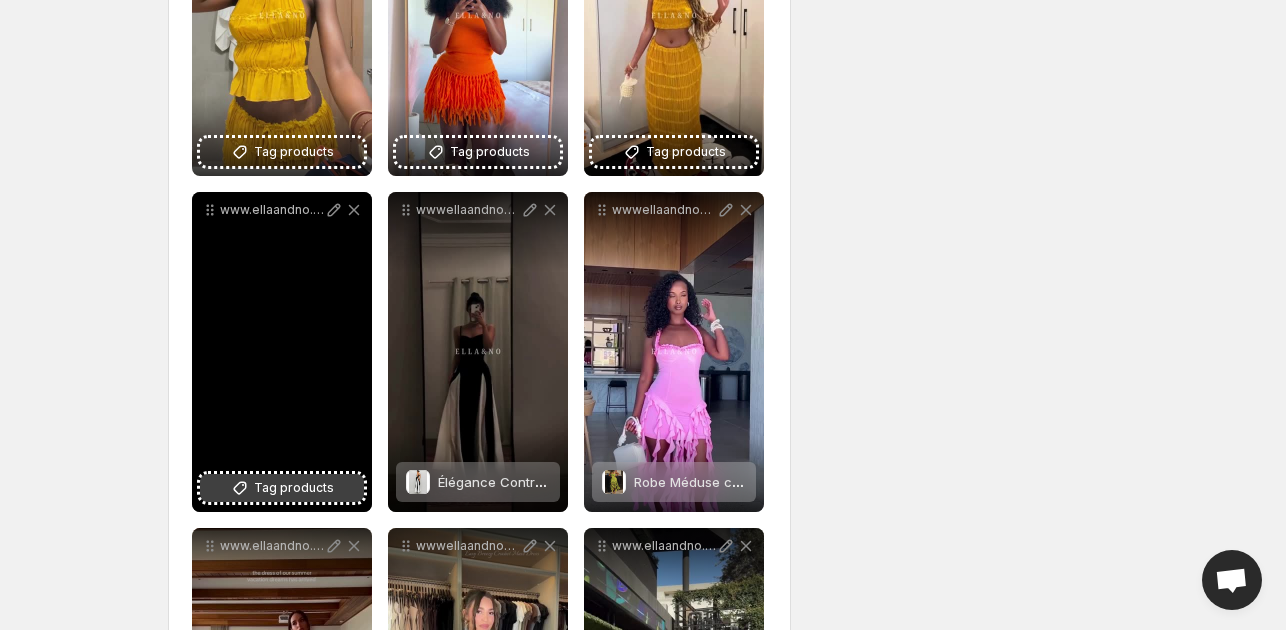 click on "Tag products" at bounding box center [294, 488] 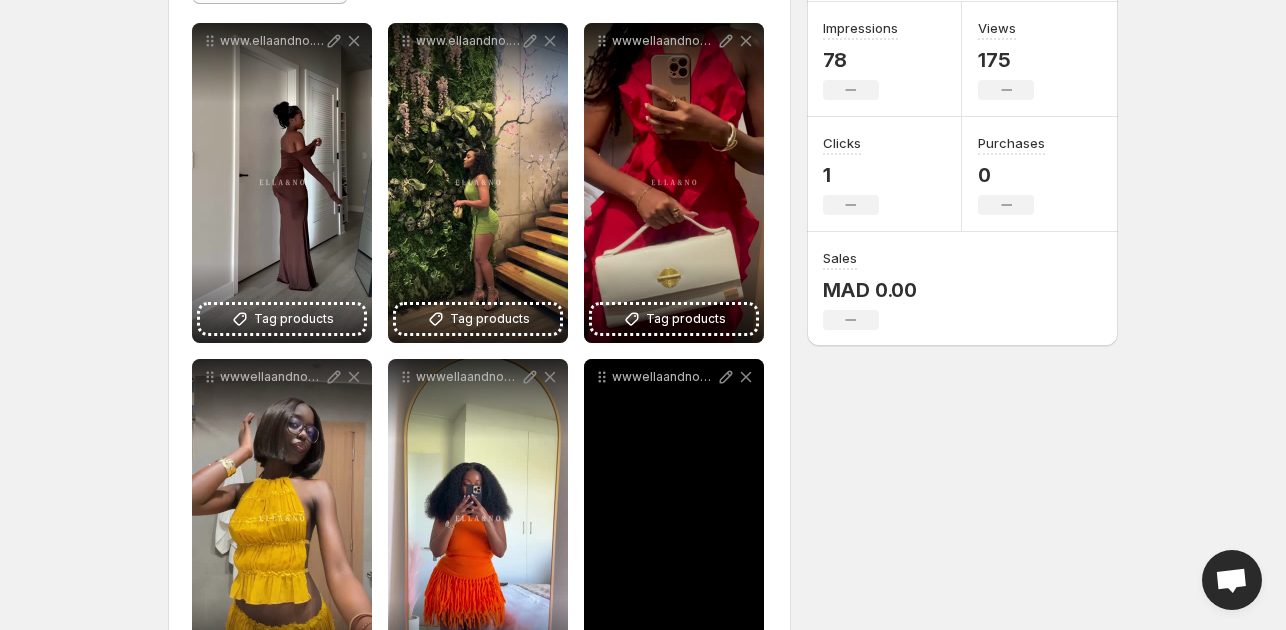 scroll, scrollTop: 286, scrollLeft: 0, axis: vertical 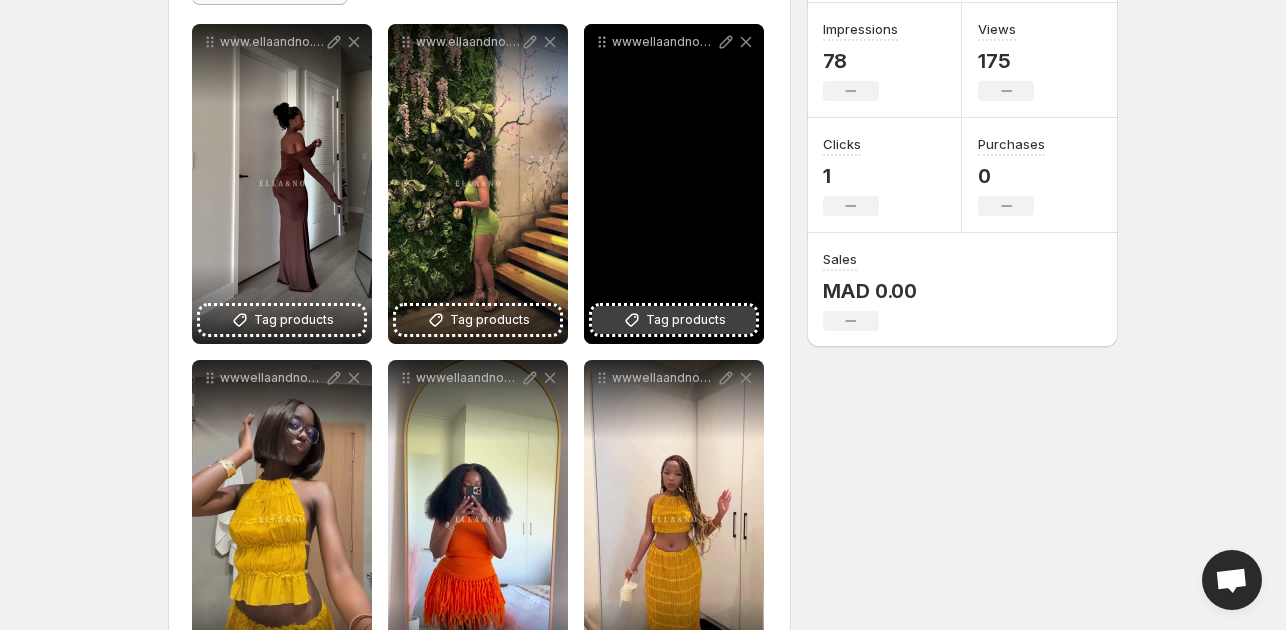 click 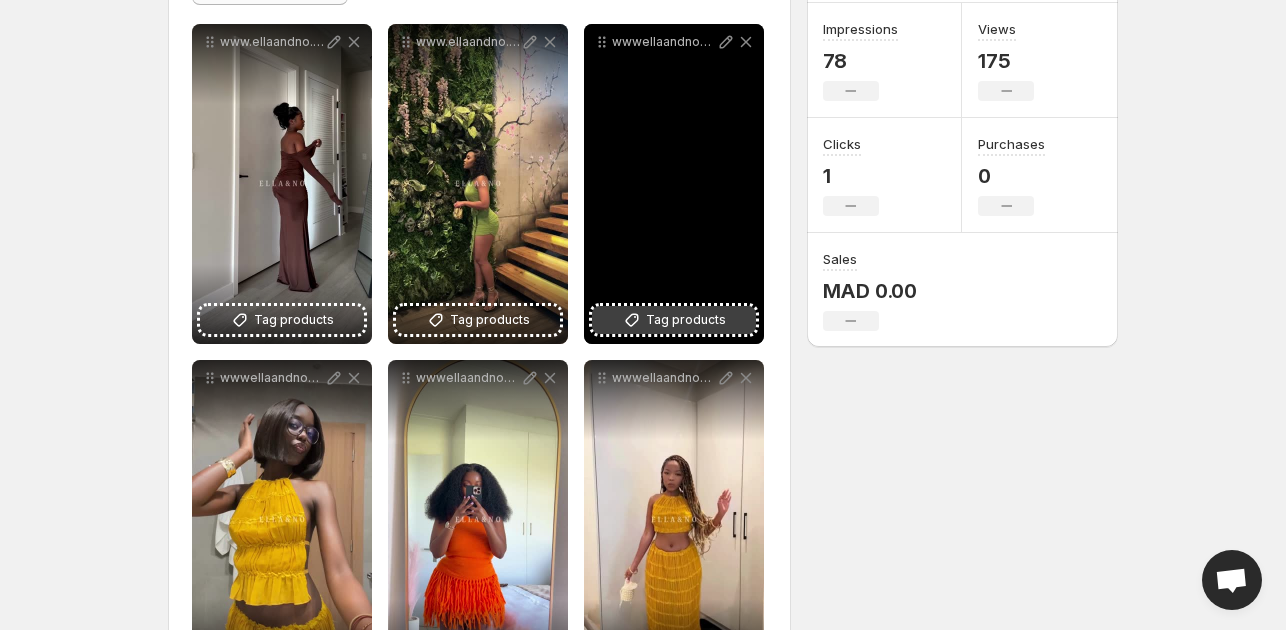 click on "Tag products" at bounding box center (686, 320) 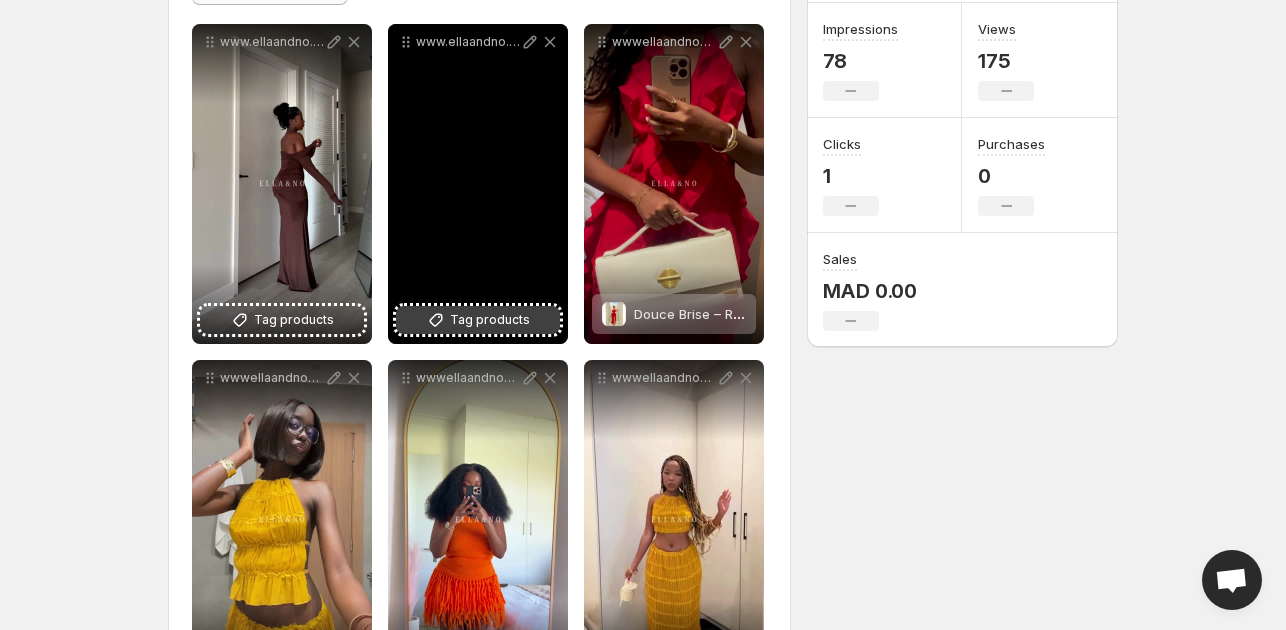 click on "Tag products" at bounding box center [478, 320] 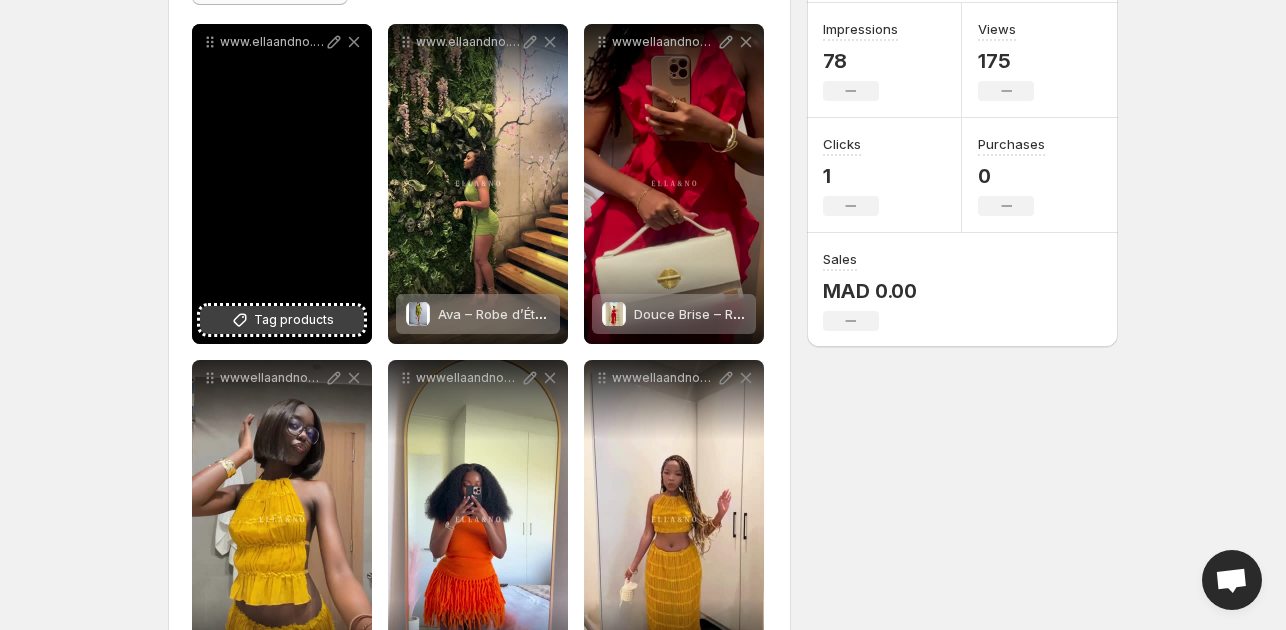 click on "Tag products" at bounding box center [294, 320] 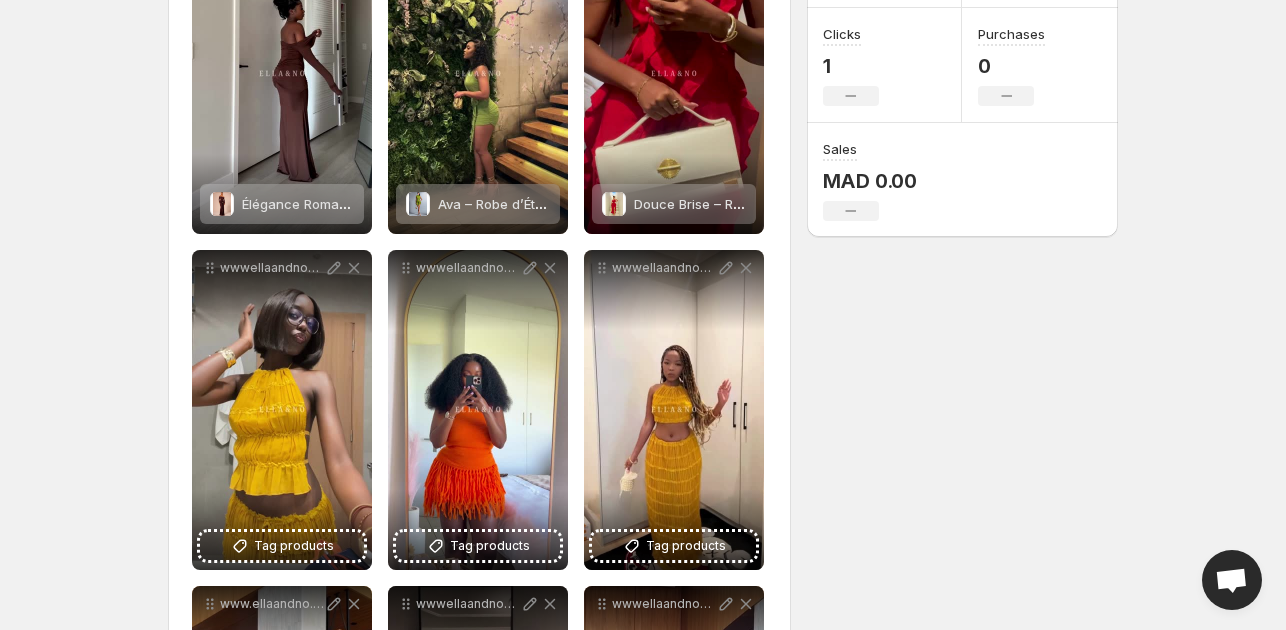 scroll, scrollTop: 407, scrollLeft: 0, axis: vertical 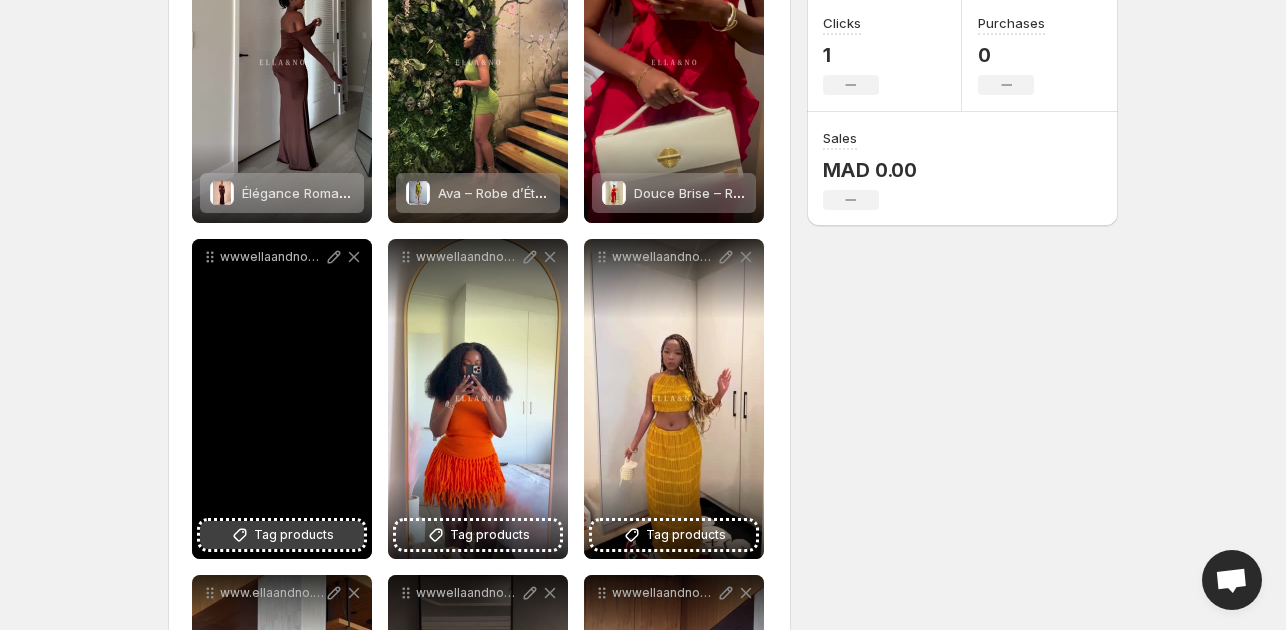 click on "Tag products" at bounding box center (294, 535) 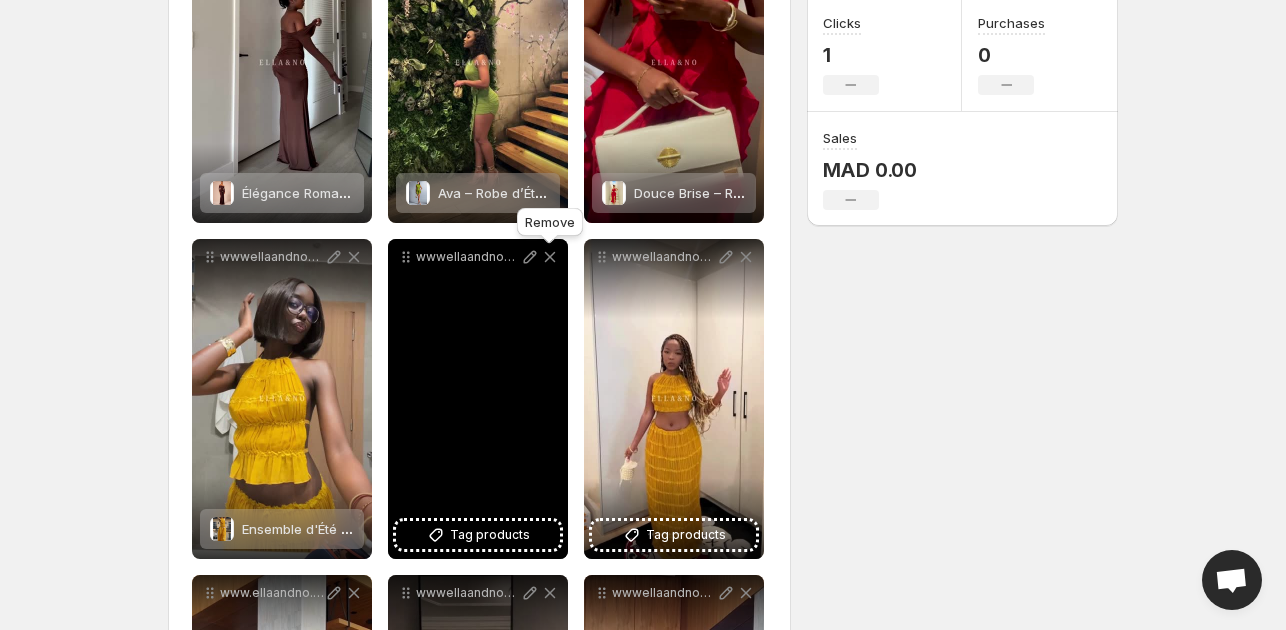 click 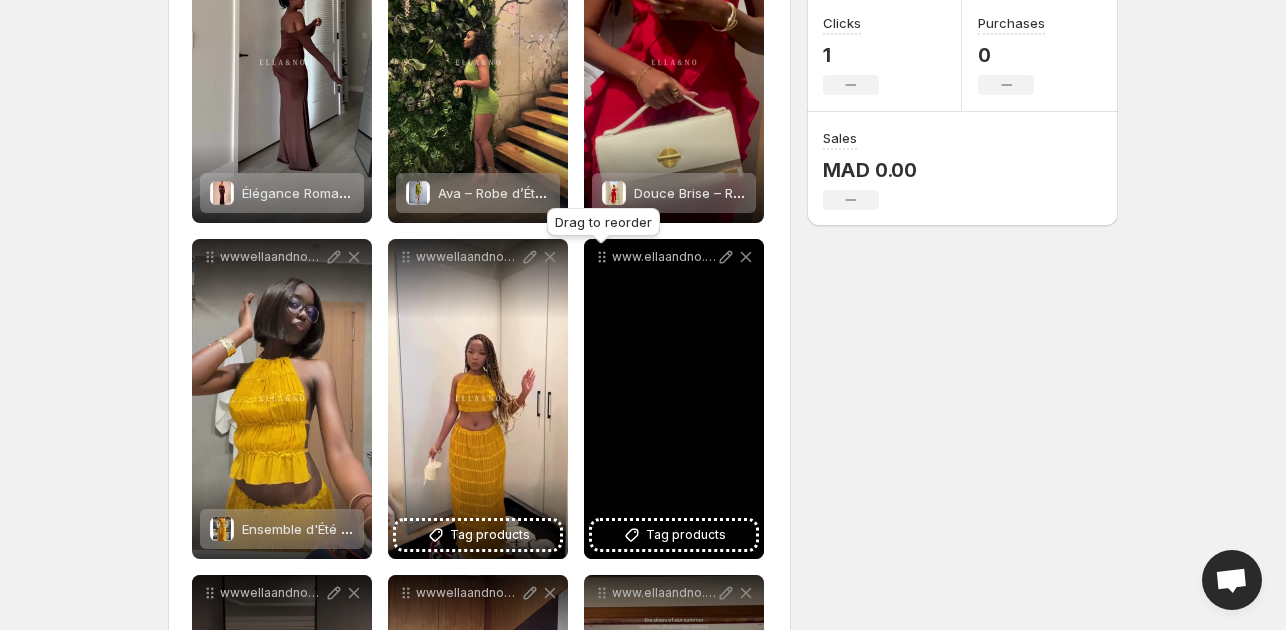 drag, startPoint x: 604, startPoint y: 258, endPoint x: 518, endPoint y: 257, distance: 86.00581 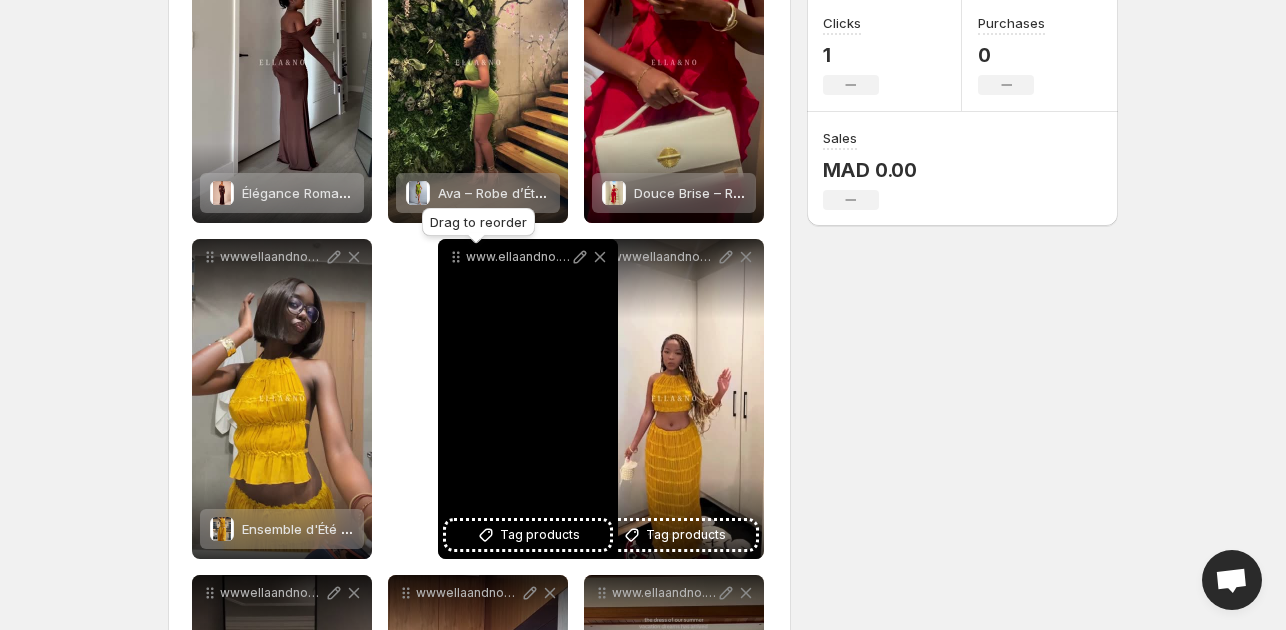 drag, startPoint x: 603, startPoint y: 259, endPoint x: 455, endPoint y: 263, distance: 148.05405 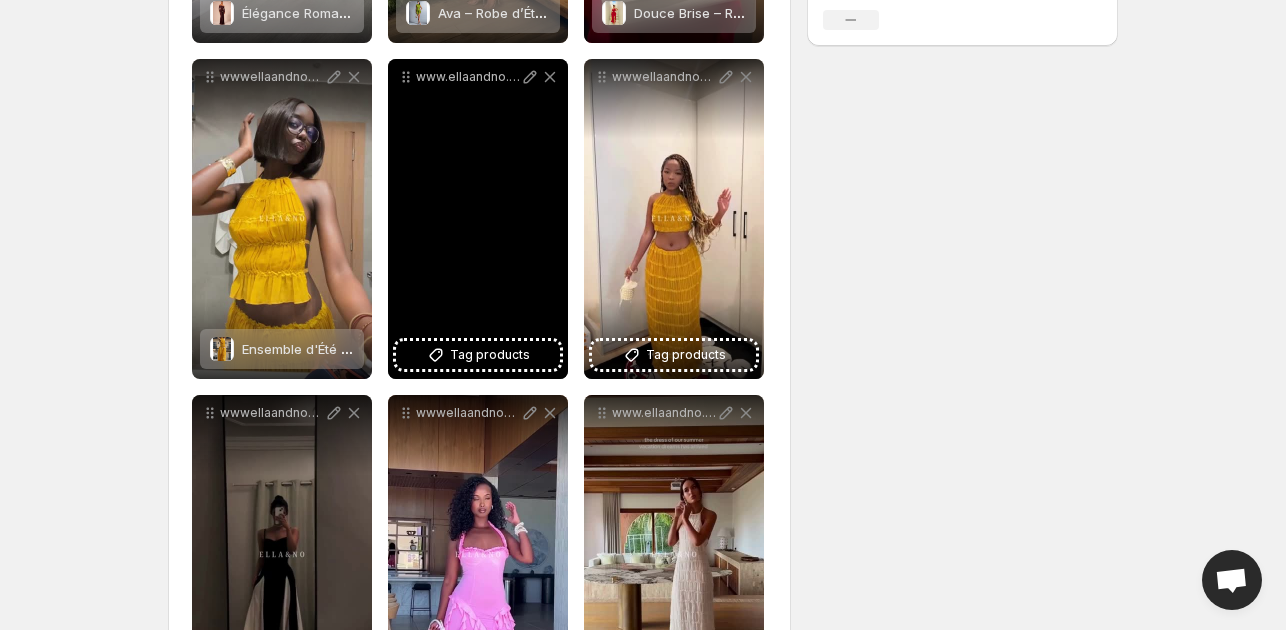 scroll, scrollTop: 584, scrollLeft: 0, axis: vertical 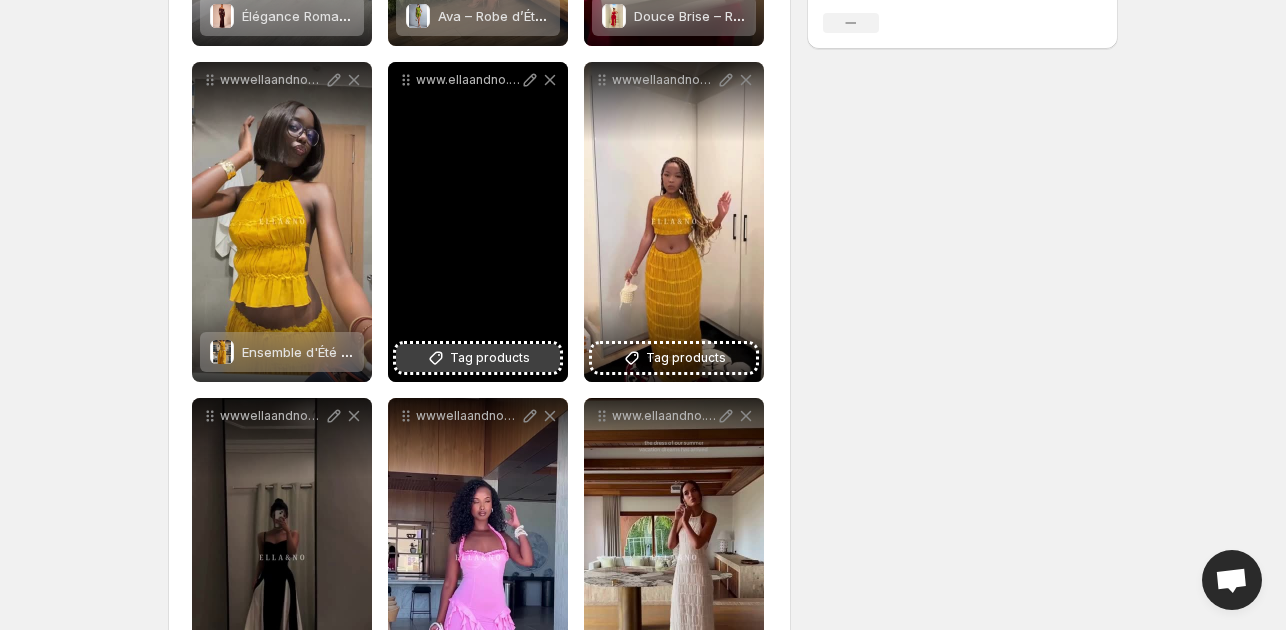 click on "Tag products" at bounding box center (490, 358) 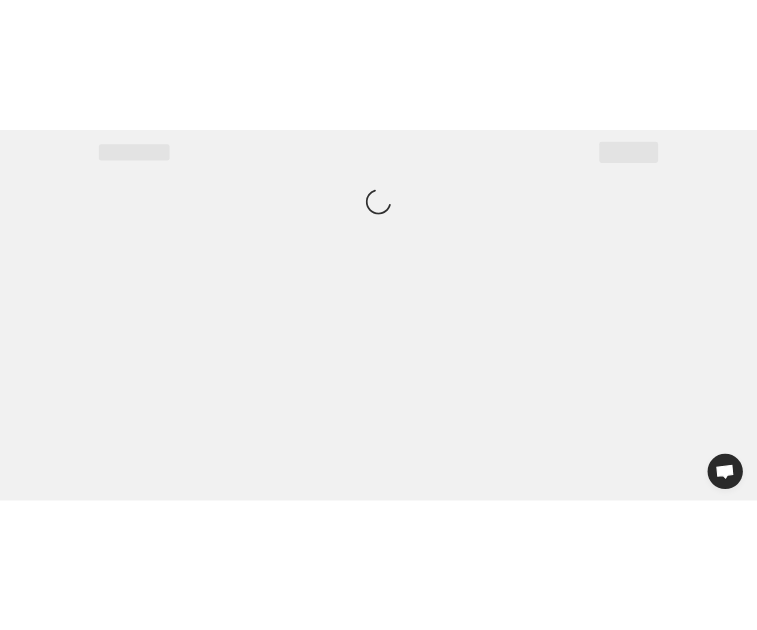 scroll, scrollTop: 0, scrollLeft: 0, axis: both 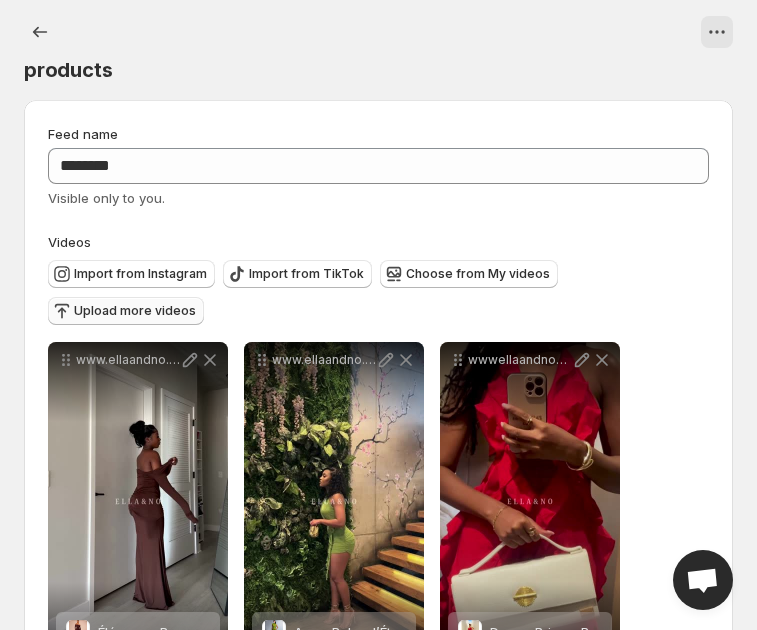 click on "Upload more videos" at bounding box center [126, 311] 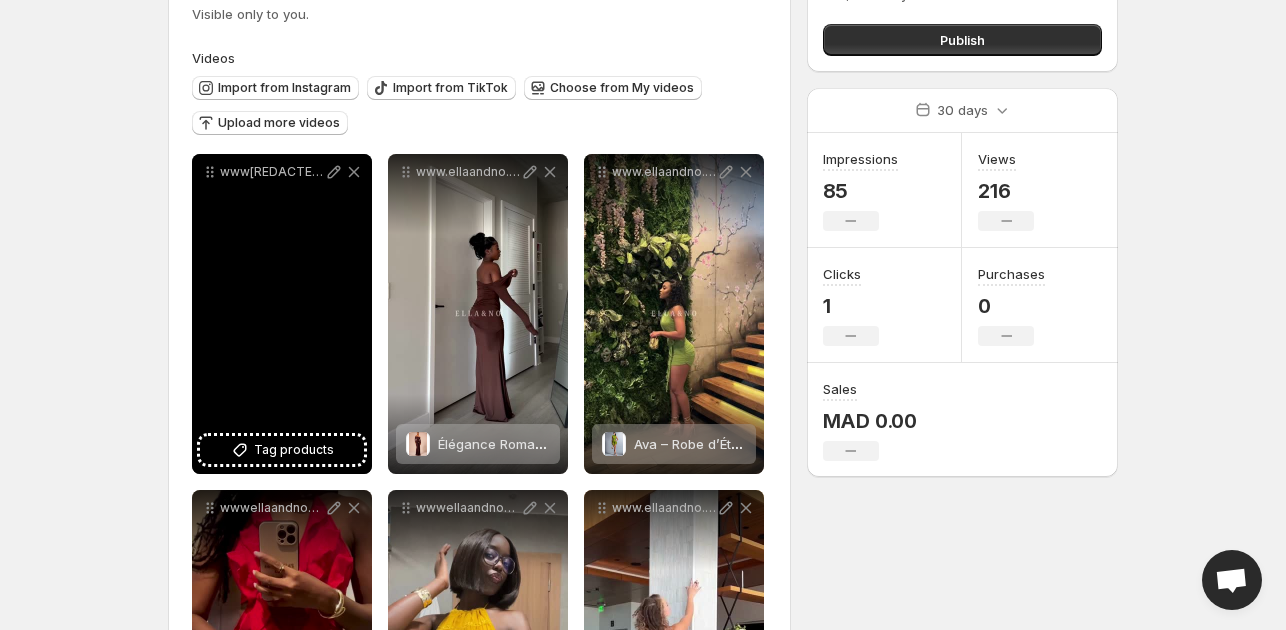 scroll, scrollTop: 156, scrollLeft: 0, axis: vertical 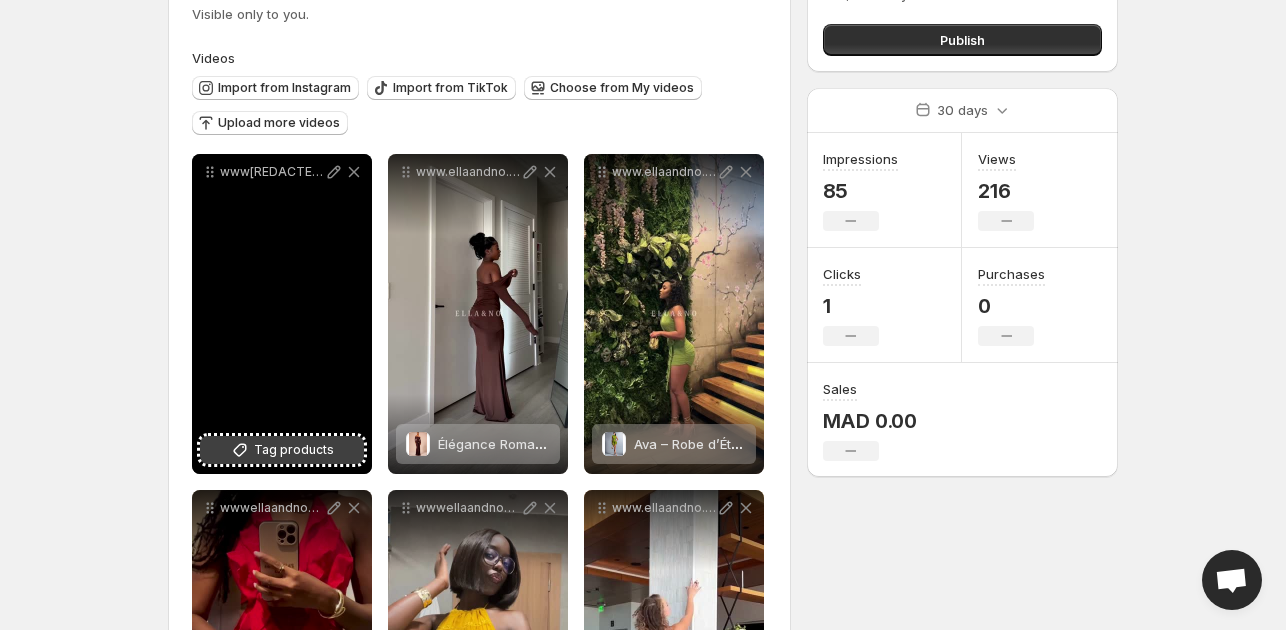 click on "Tag products" at bounding box center (282, 450) 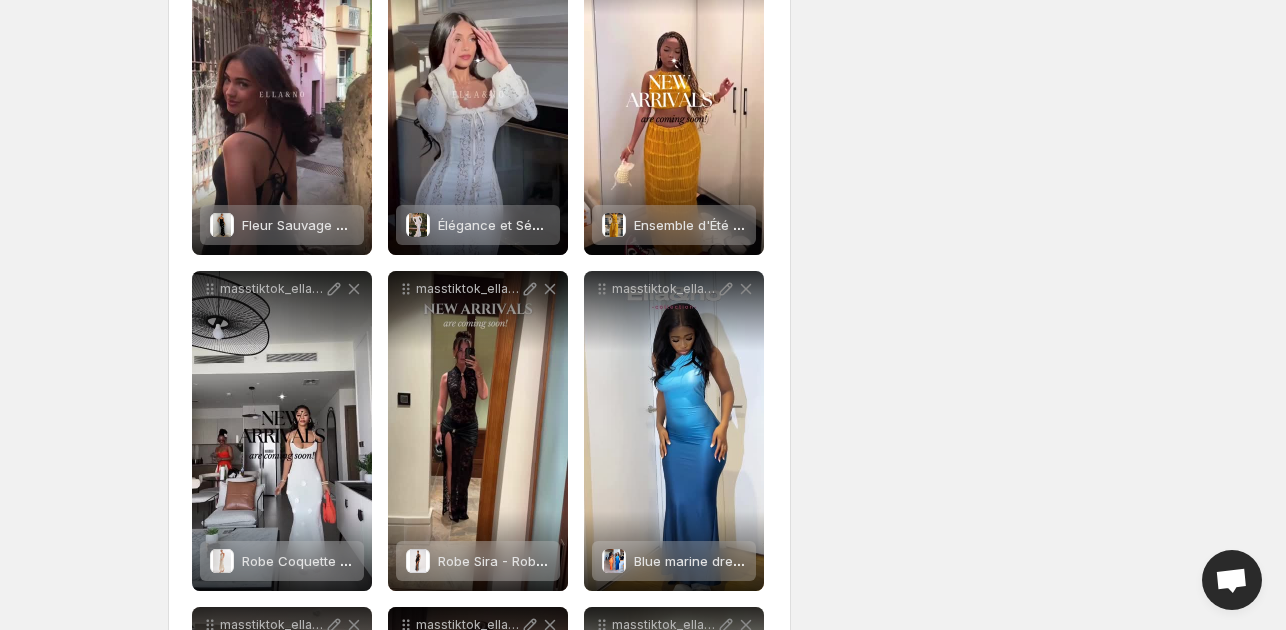 scroll, scrollTop: 0, scrollLeft: 0, axis: both 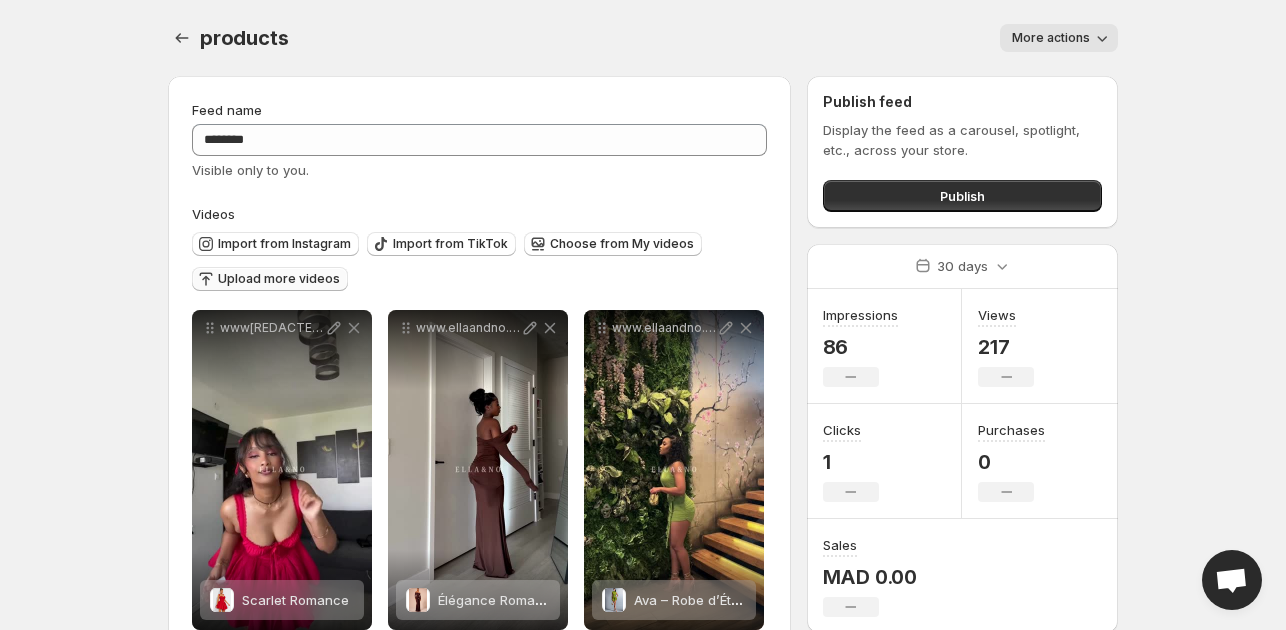 click on "Upload more videos" at bounding box center [279, 279] 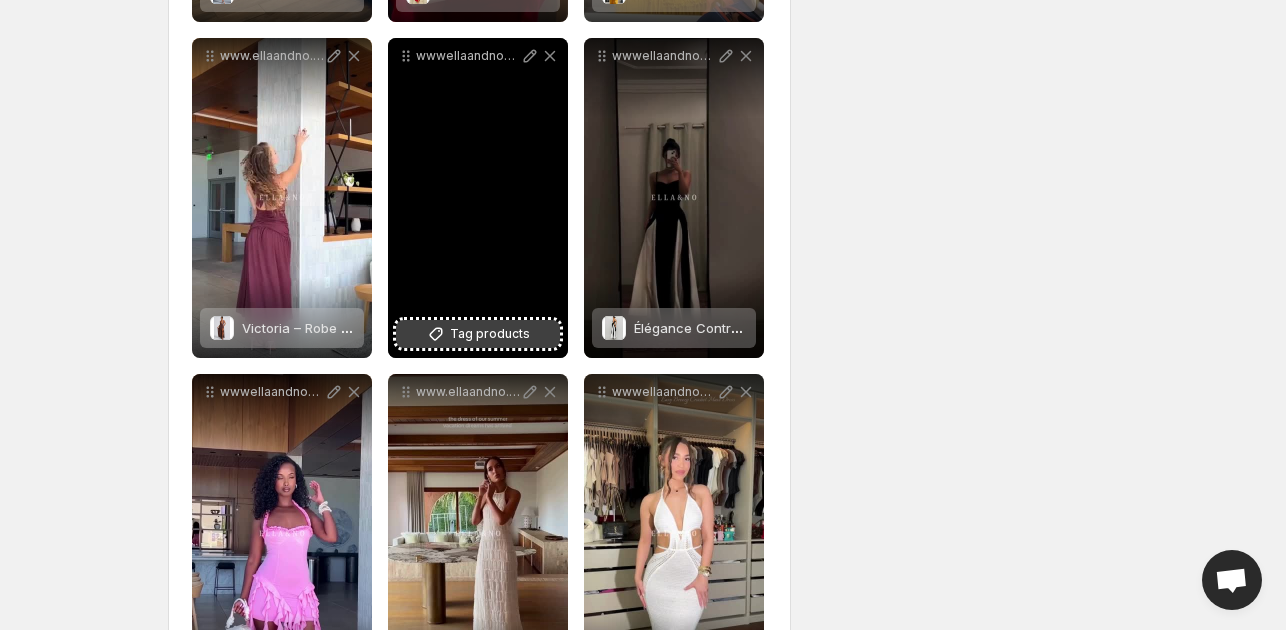 scroll, scrollTop: 946, scrollLeft: 0, axis: vertical 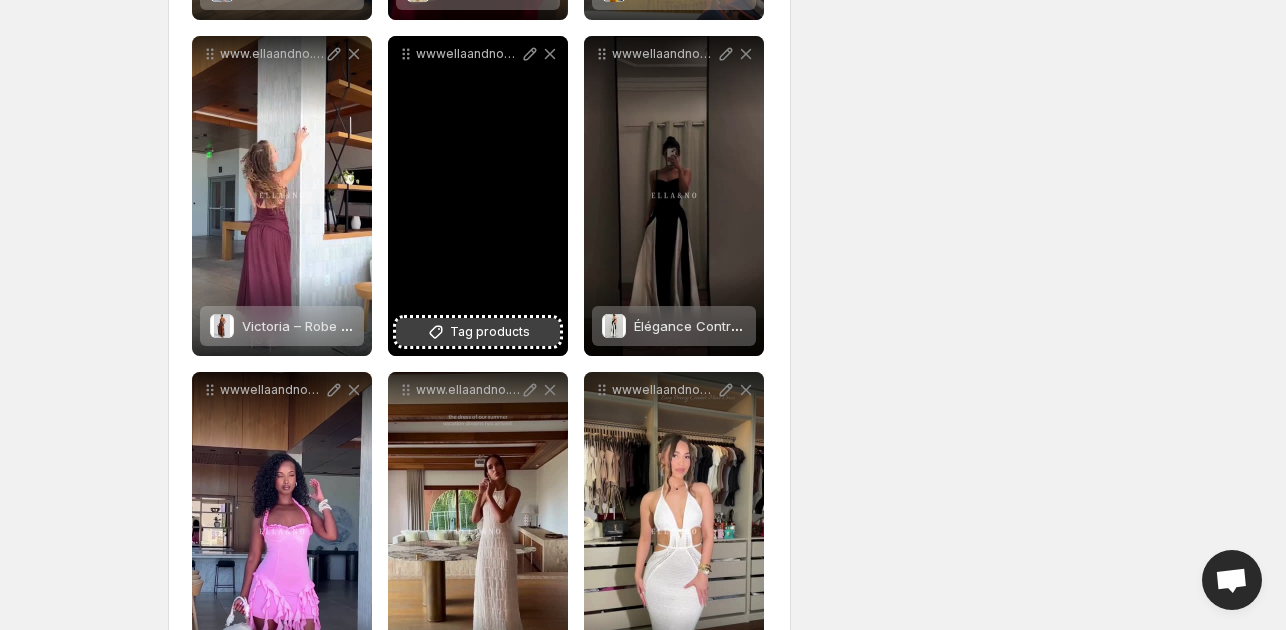 click on "Tag products" at bounding box center (478, 332) 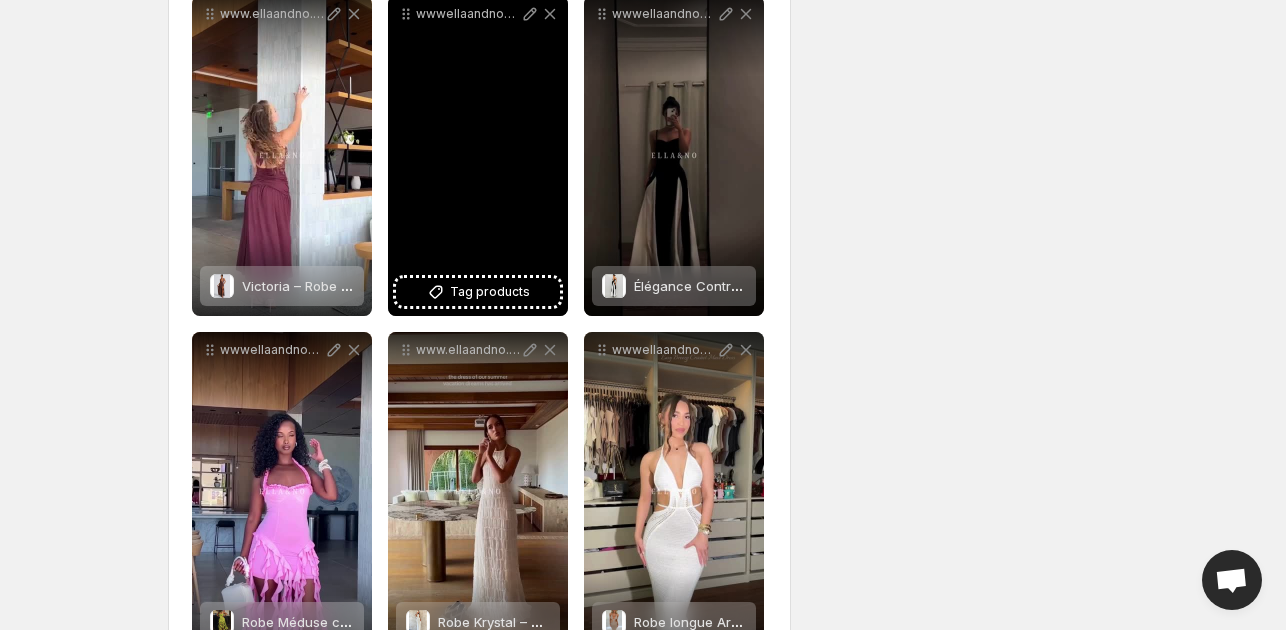 scroll, scrollTop: 0, scrollLeft: 0, axis: both 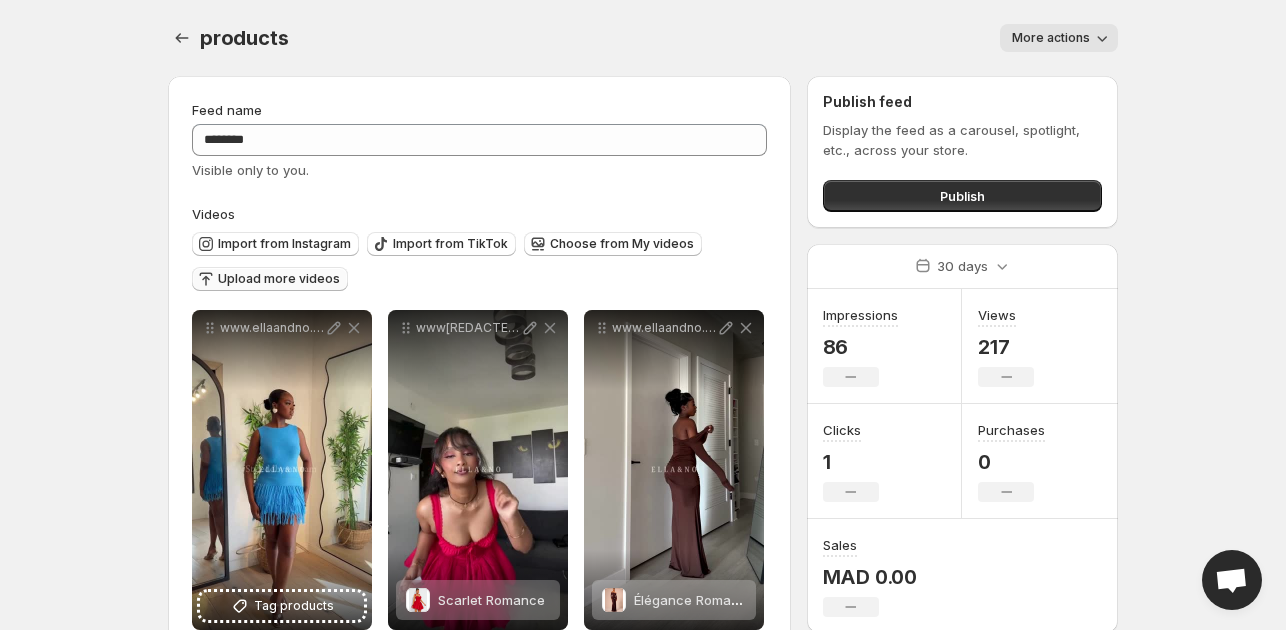 click on "Upload more videos" at bounding box center [279, 279] 